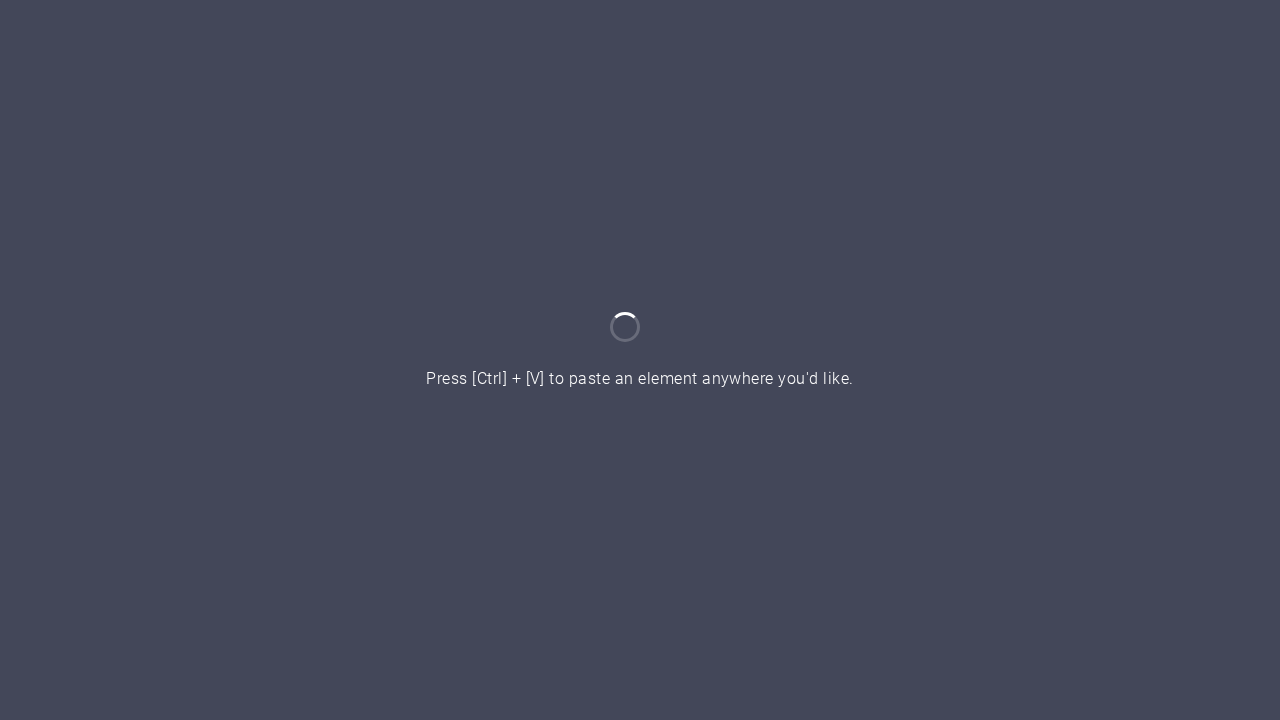 scroll, scrollTop: 0, scrollLeft: 0, axis: both 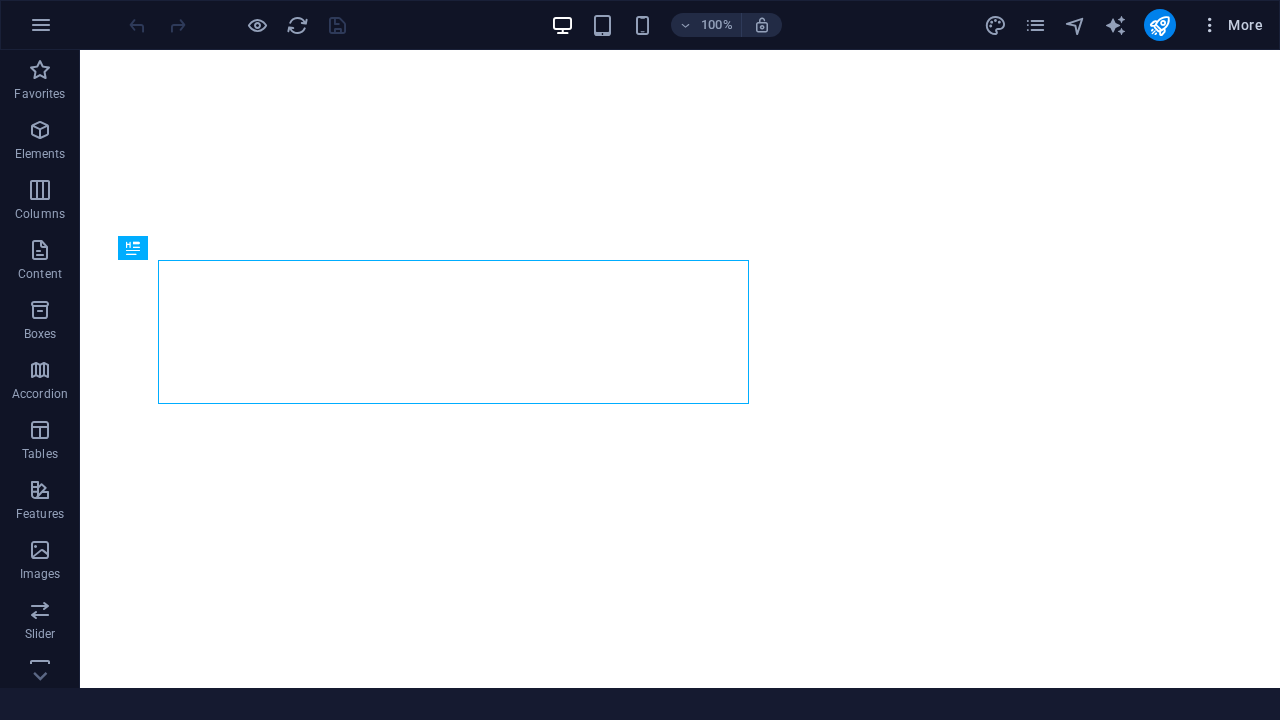click on "More" at bounding box center [1231, 25] 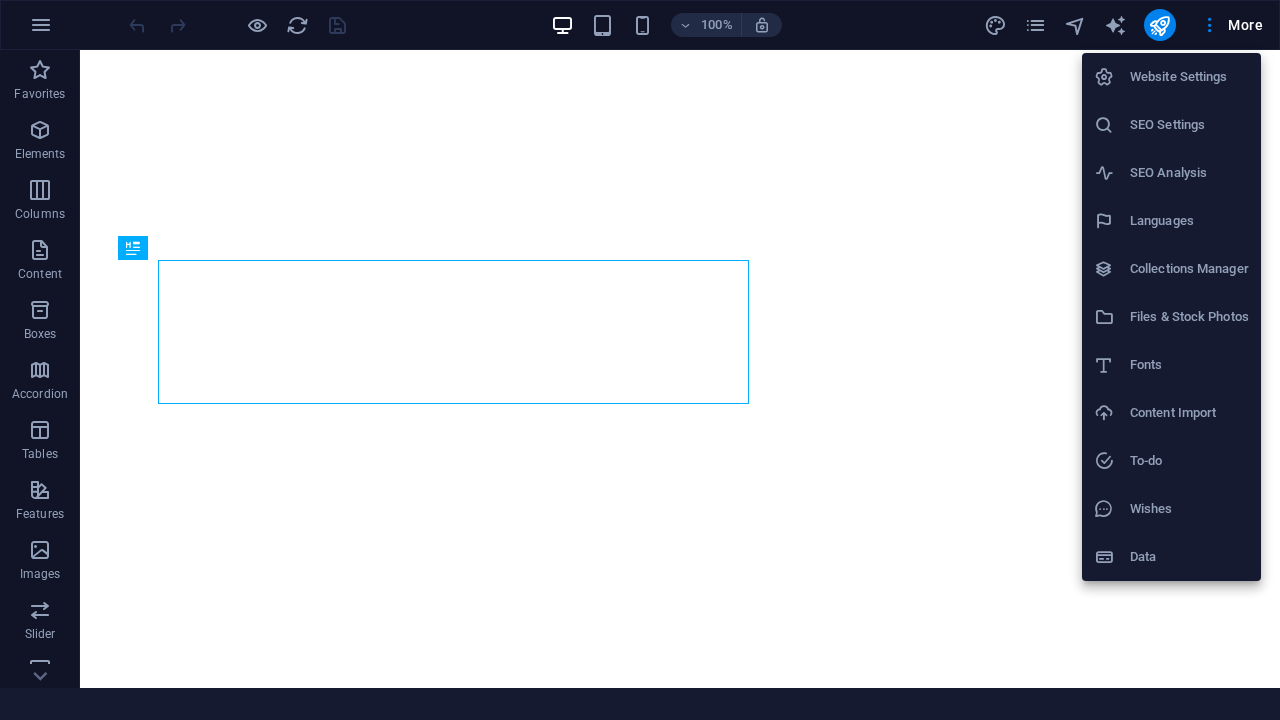 click at bounding box center [640, 360] 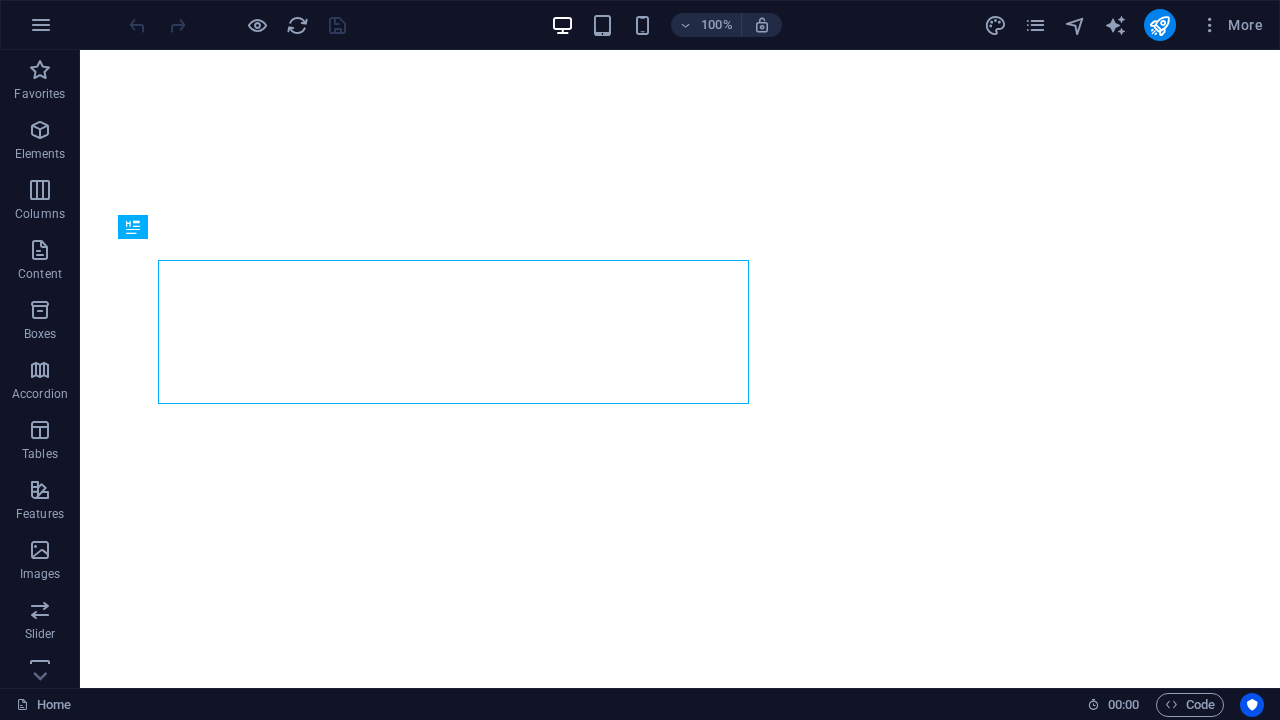 click on "Website Settings SEO Settings SEO Analysis Languages Collections Manager Files & Stock Photos Fonts Content Import To-do Wishes Data" at bounding box center [640, 366] 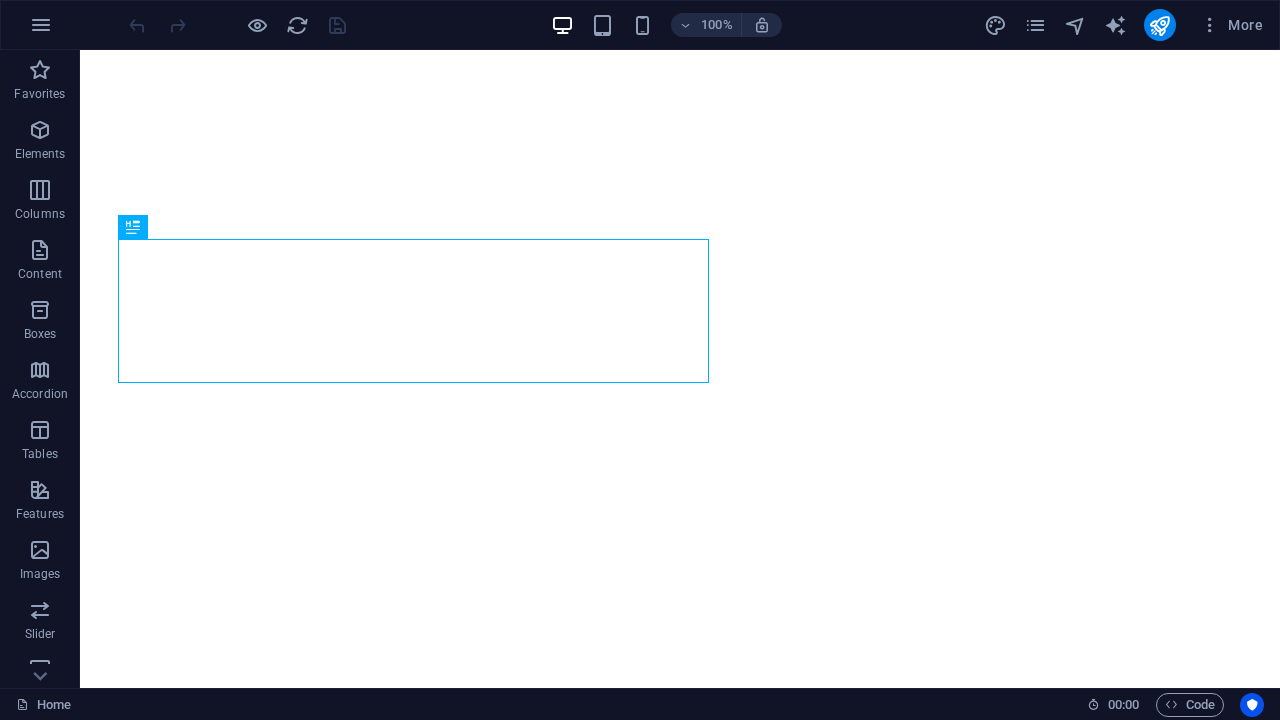 click on "Website Settings SEO Settings SEO Analysis Languages Collections Manager Files & Stock Photos Fonts Content Import To-do Wishes Data" at bounding box center [640, 366] 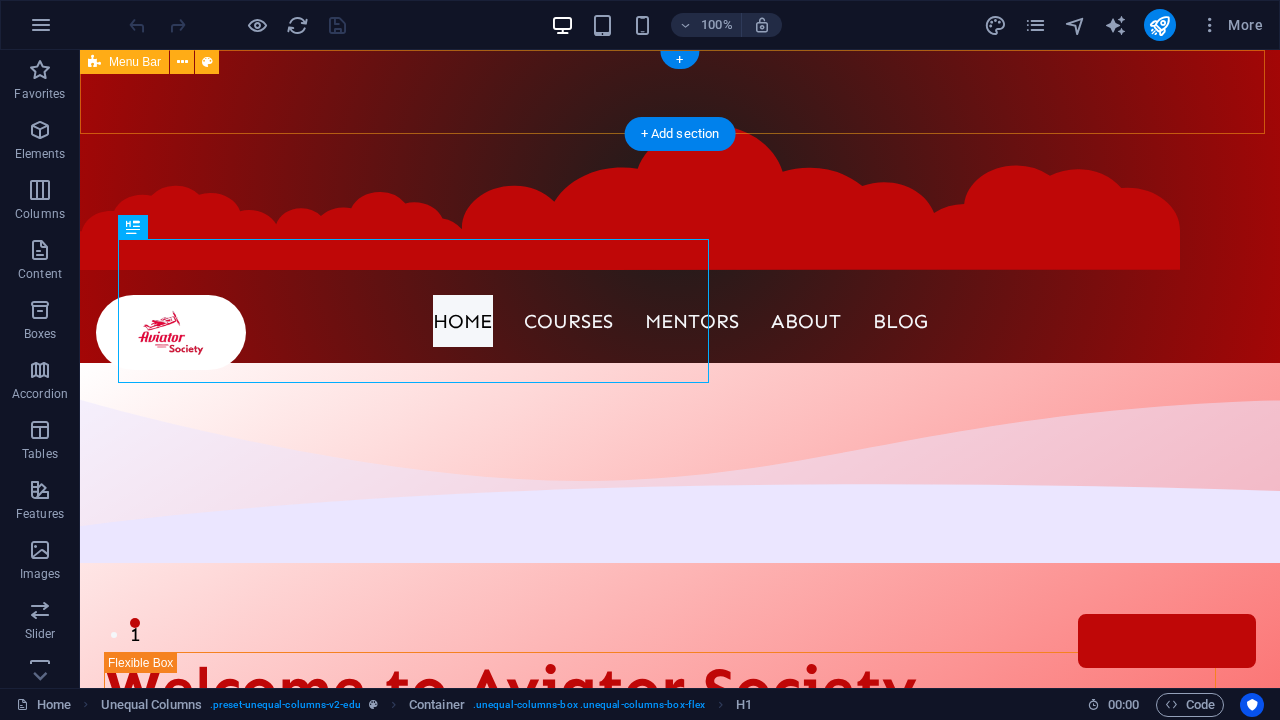 scroll, scrollTop: 0, scrollLeft: 0, axis: both 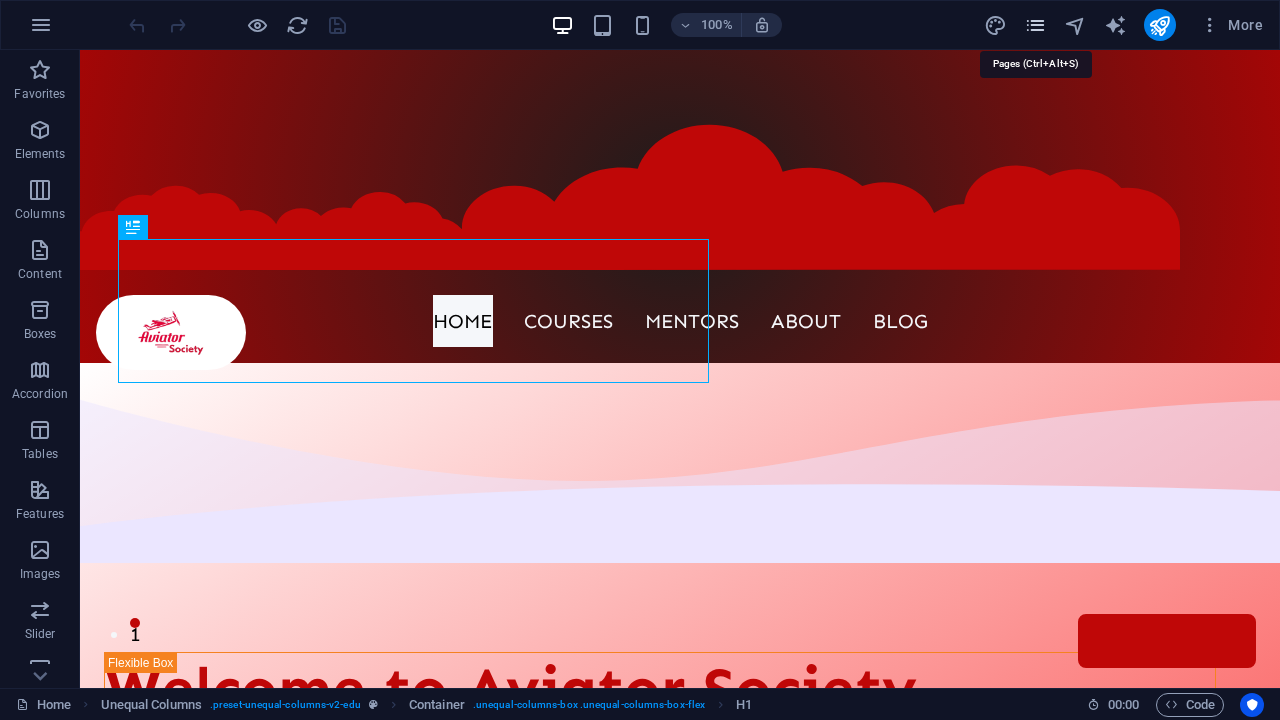 click at bounding box center (1035, 25) 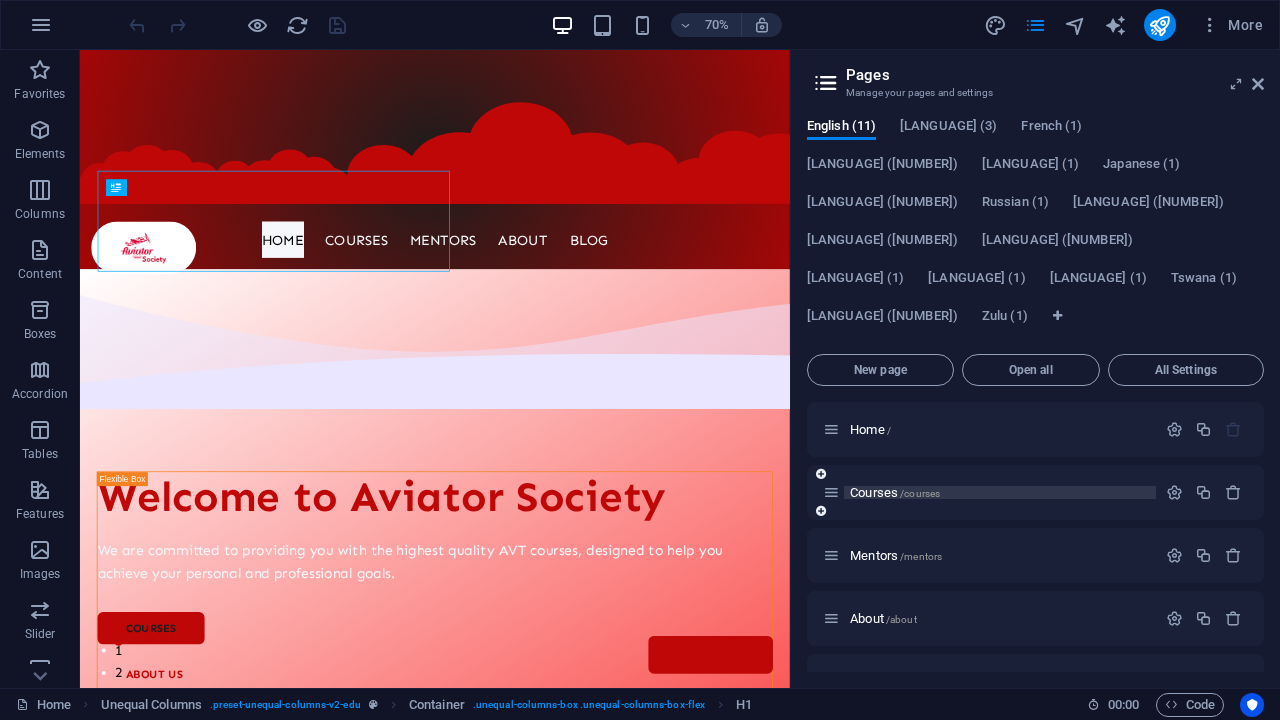 click on "Courses /courses" at bounding box center (895, 492) 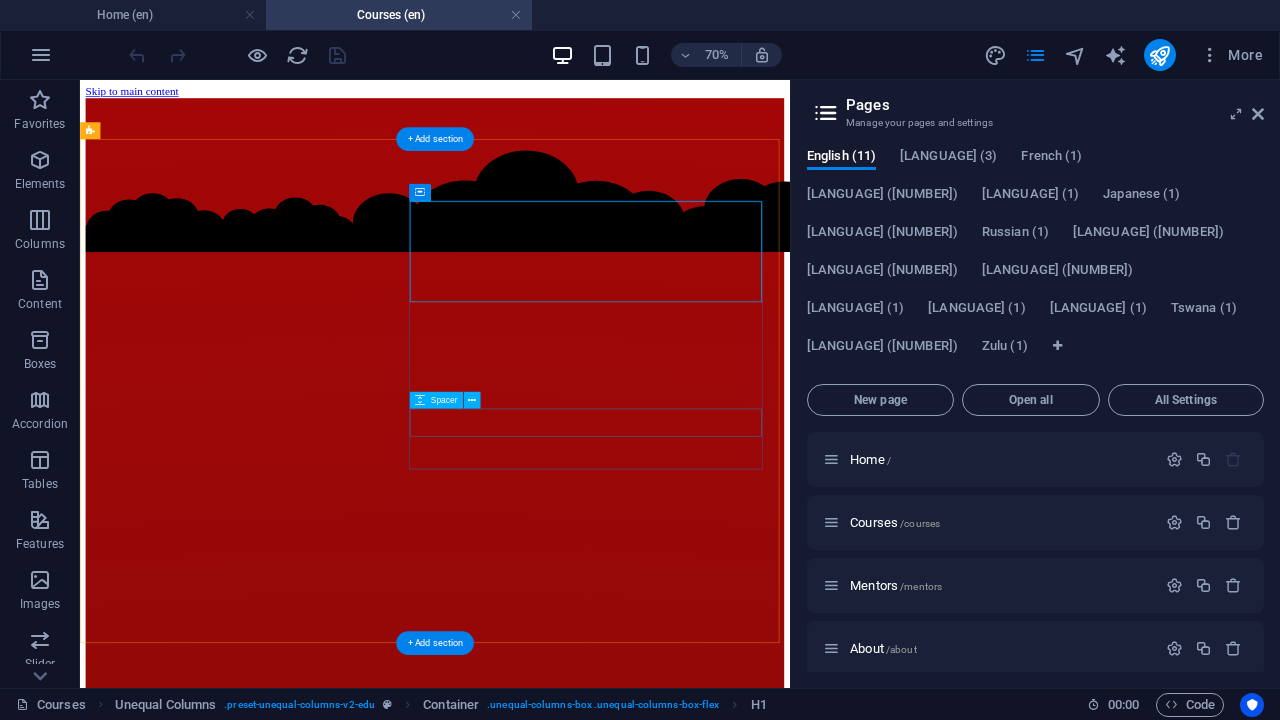 scroll, scrollTop: 0, scrollLeft: 0, axis: both 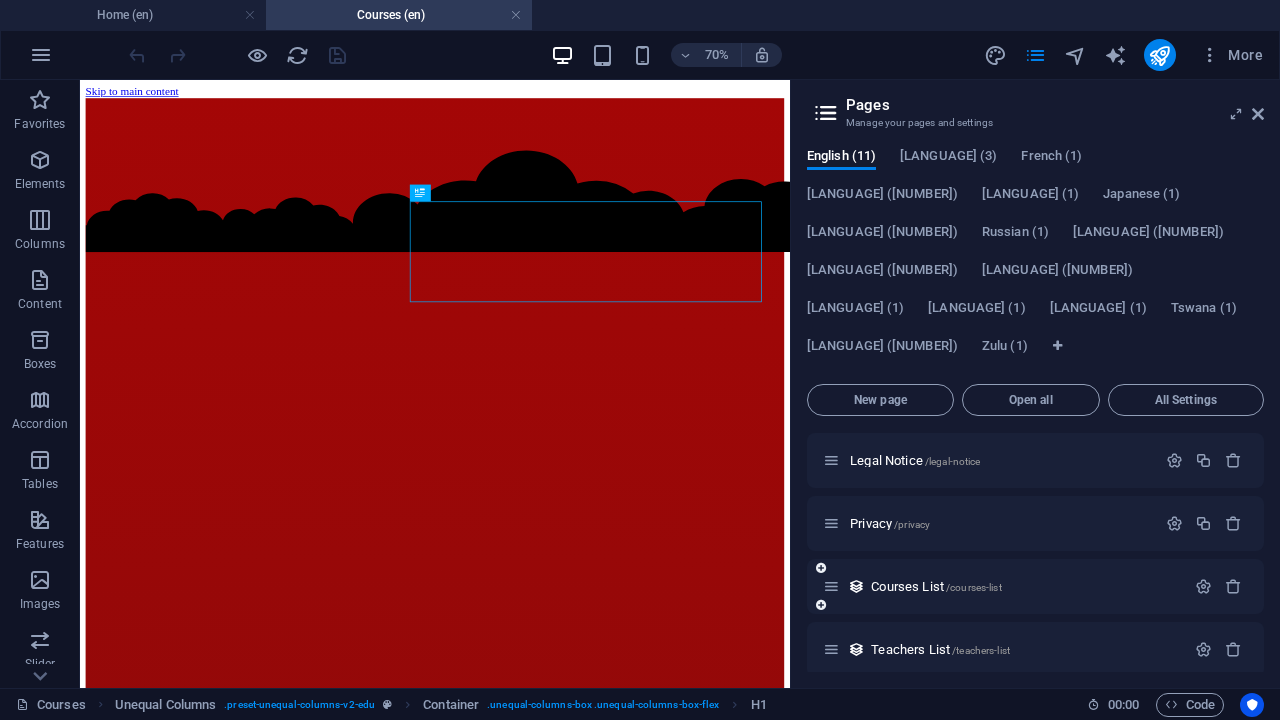 click on "Courses List /courses-list" at bounding box center [1004, 586] 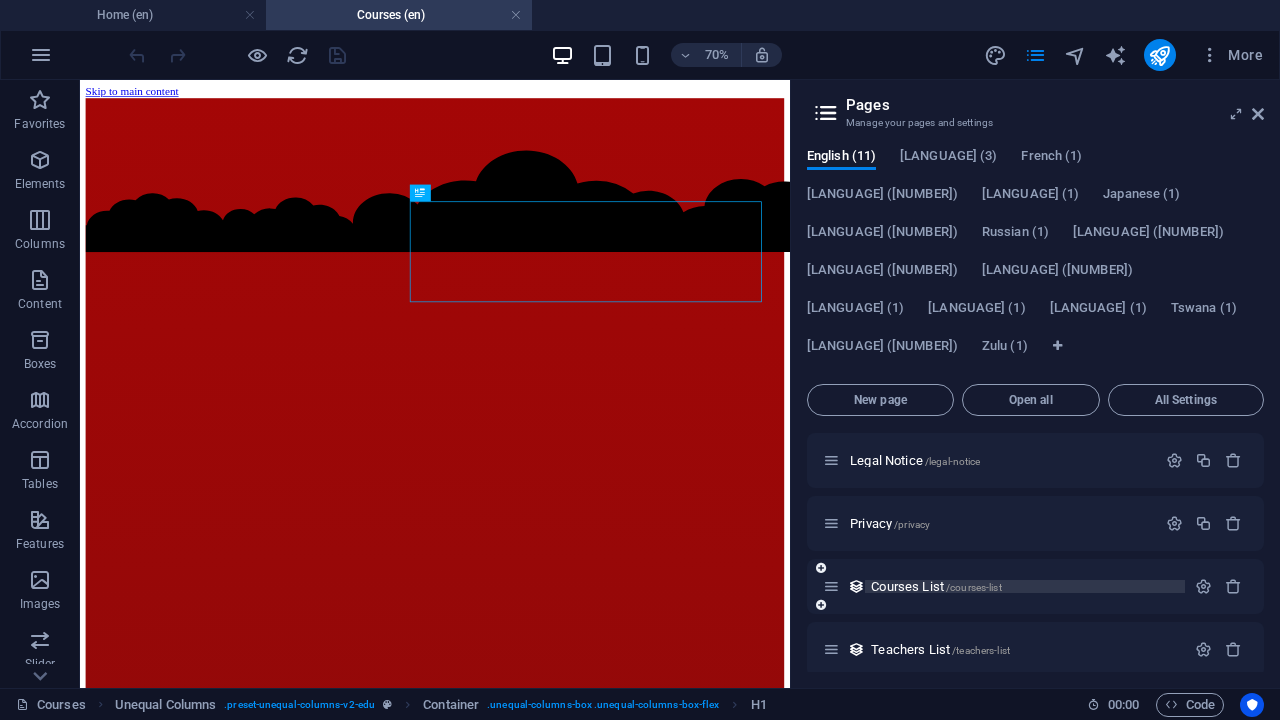 click on "Courses List /courses-list" at bounding box center (936, 586) 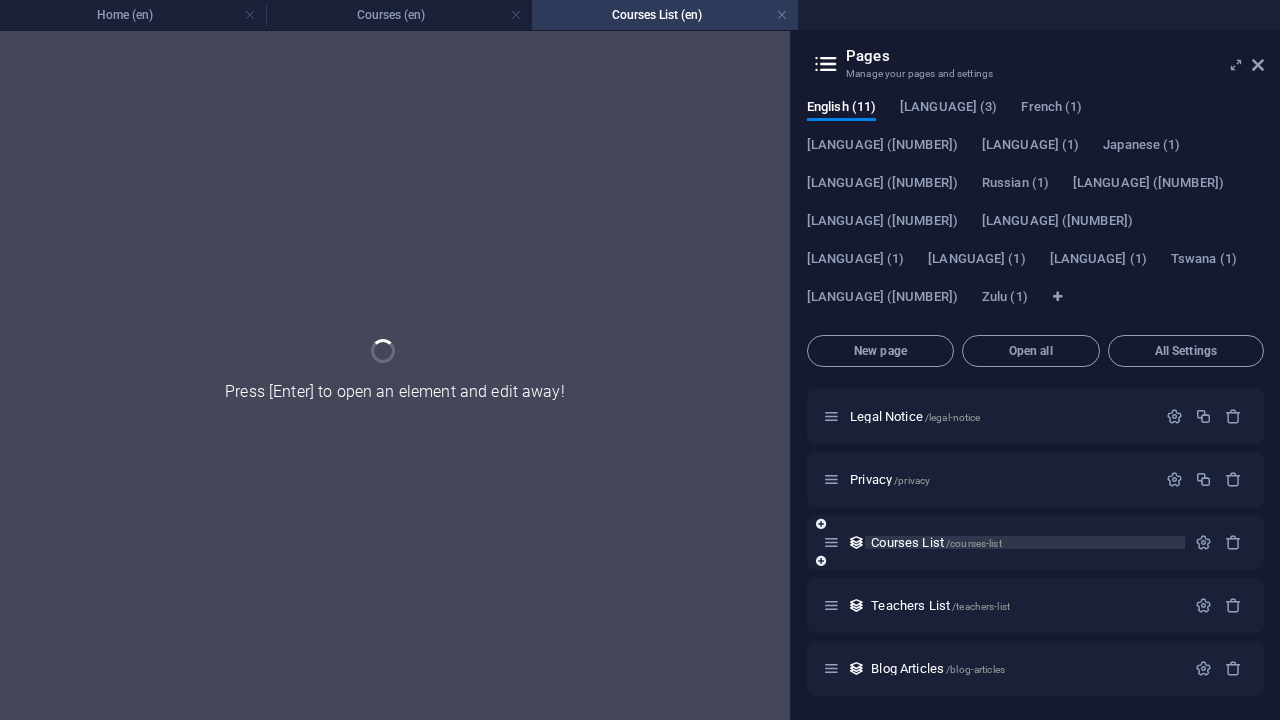 scroll, scrollTop: 296, scrollLeft: 0, axis: vertical 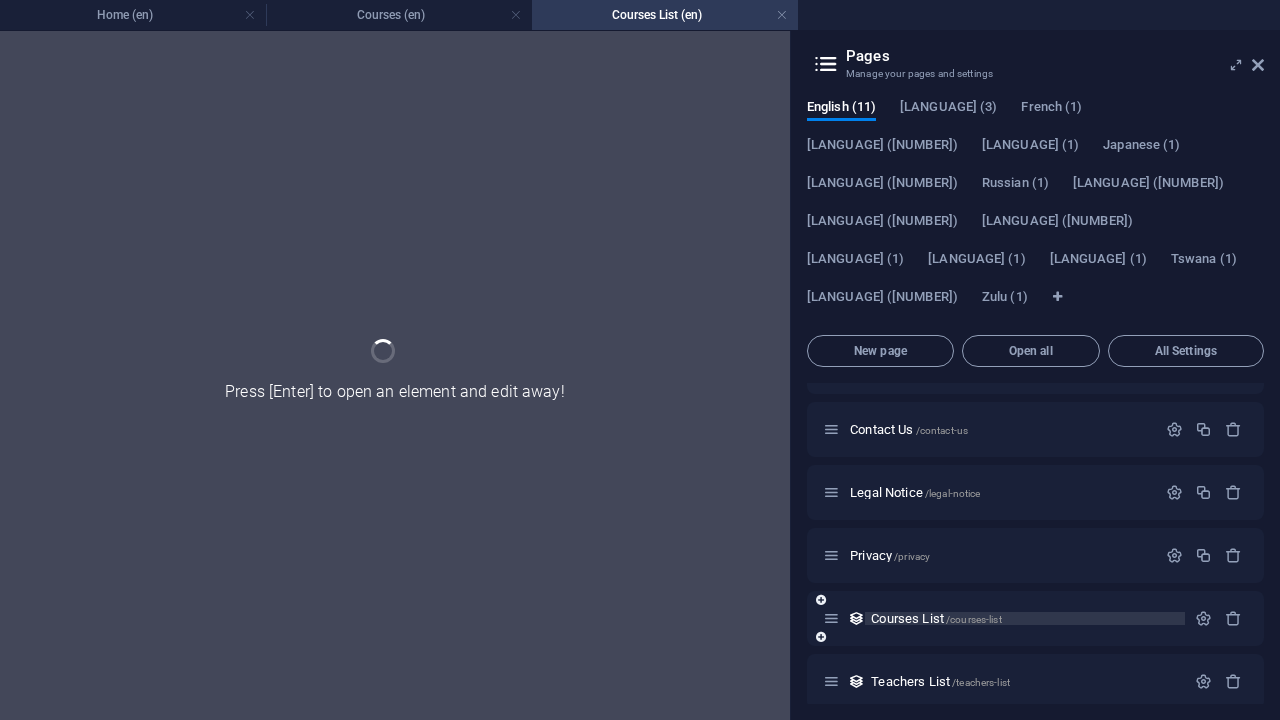 click on "/teachers-list /blog-articles" at bounding box center (1035, 429) 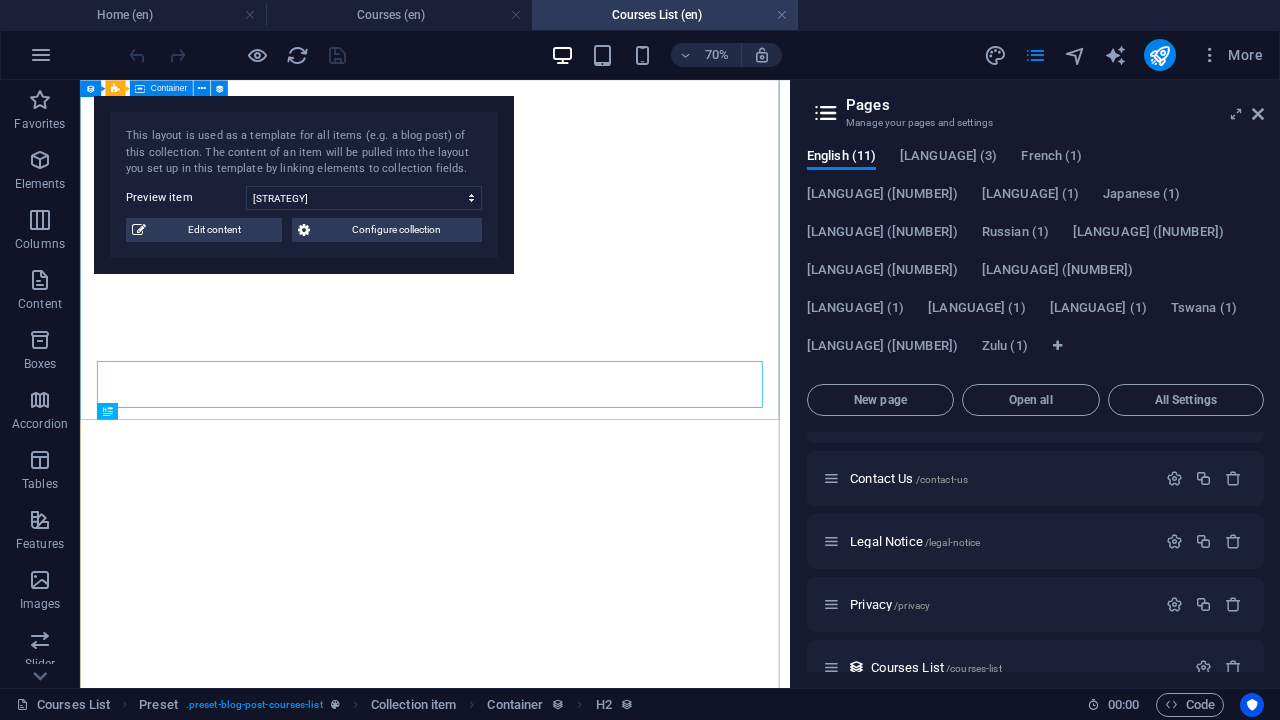 click on "Preview item" at bounding box center (186, 198) 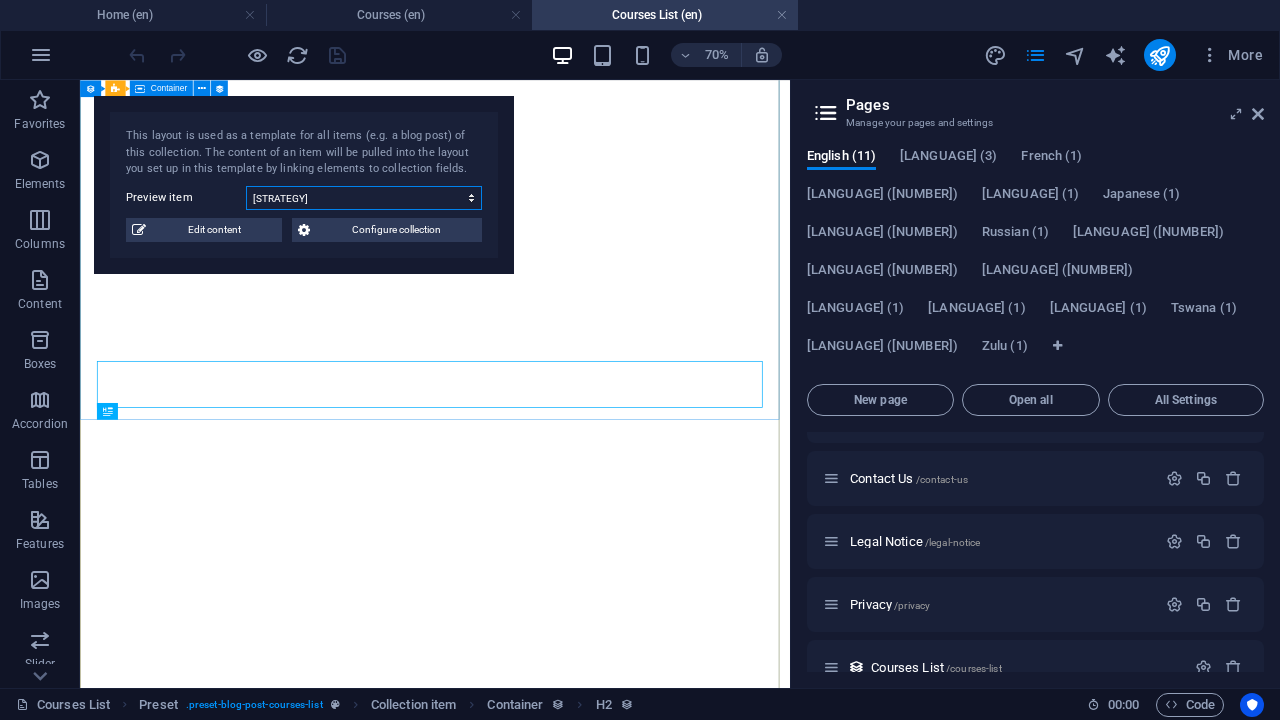 click on "[STRATEGY] [STRATEGY] [STRATEGY] [STRATEGY] [STRATEGY] [STRATEGY] [STRATEGY] [STRATEGY] [STRATEGY] [STRATEGY] [STRATEGY]" at bounding box center [364, 198] 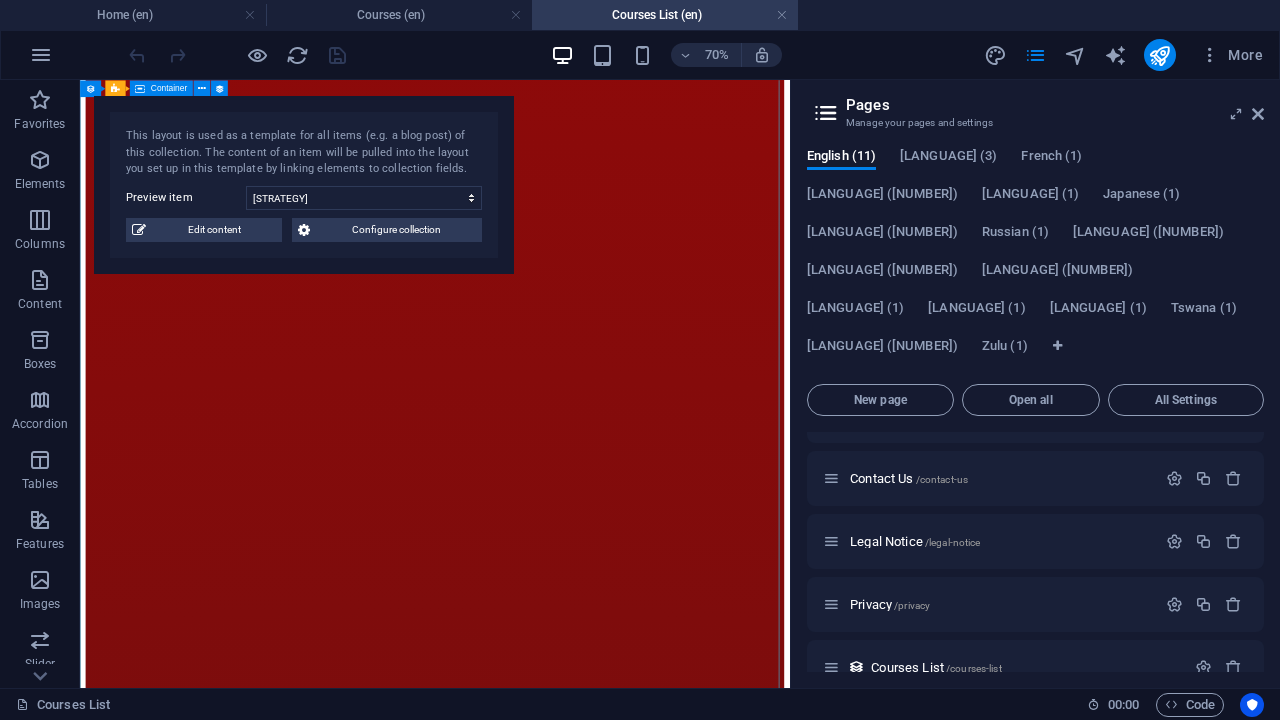 scroll, scrollTop: 1324, scrollLeft: 0, axis: vertical 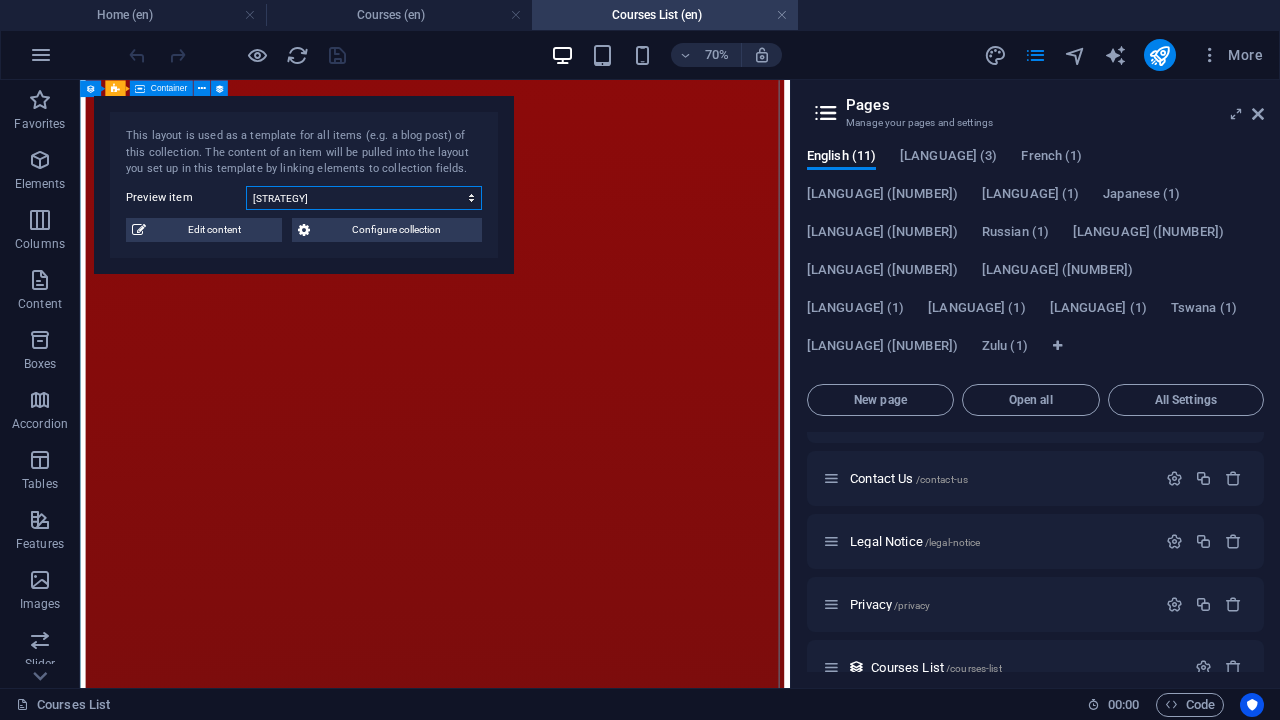 select on "xxxxxxxxxxxxxxxxxxxxxx" 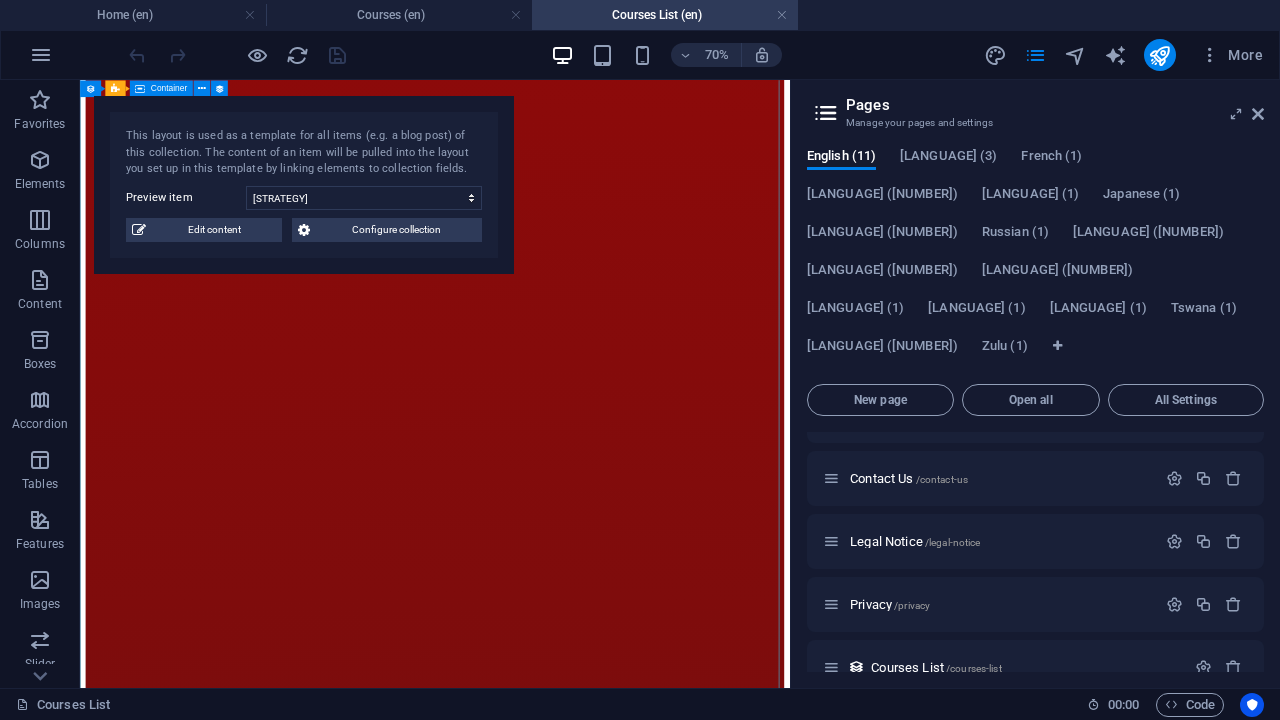 scroll, scrollTop: 1289, scrollLeft: 0, axis: vertical 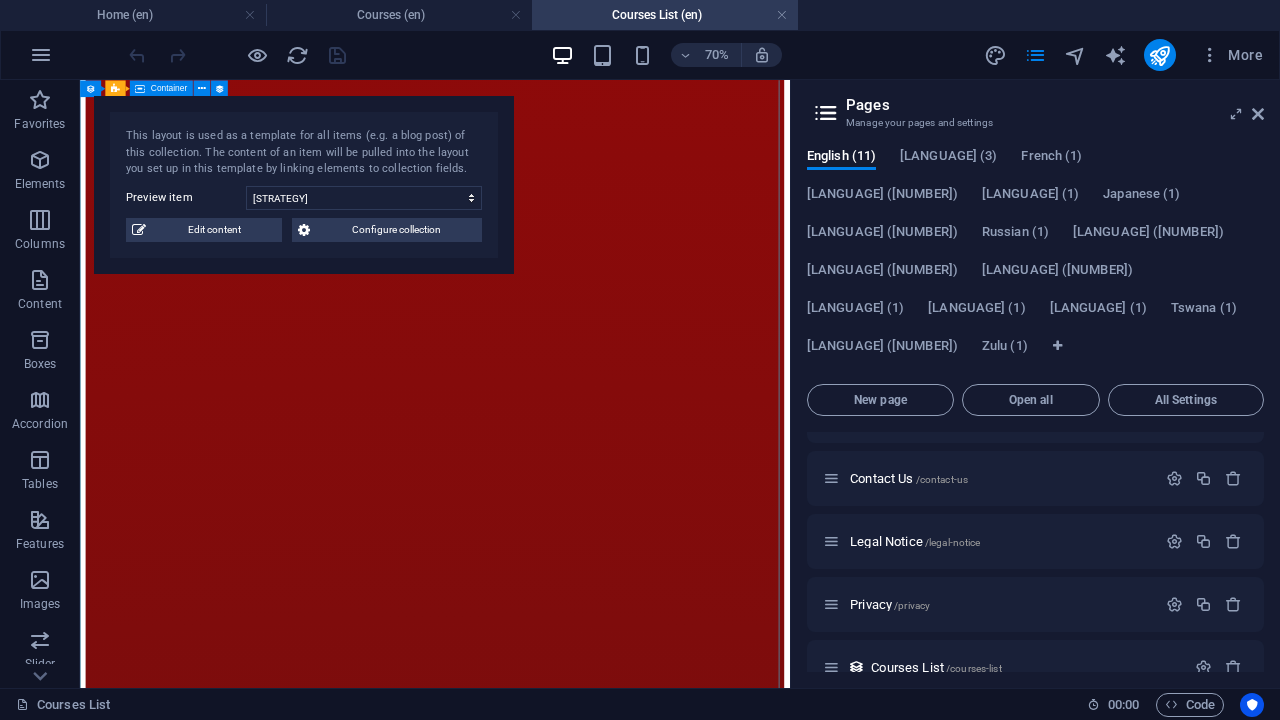 click on "available 25 [MONTH]" at bounding box center [587, 15545] 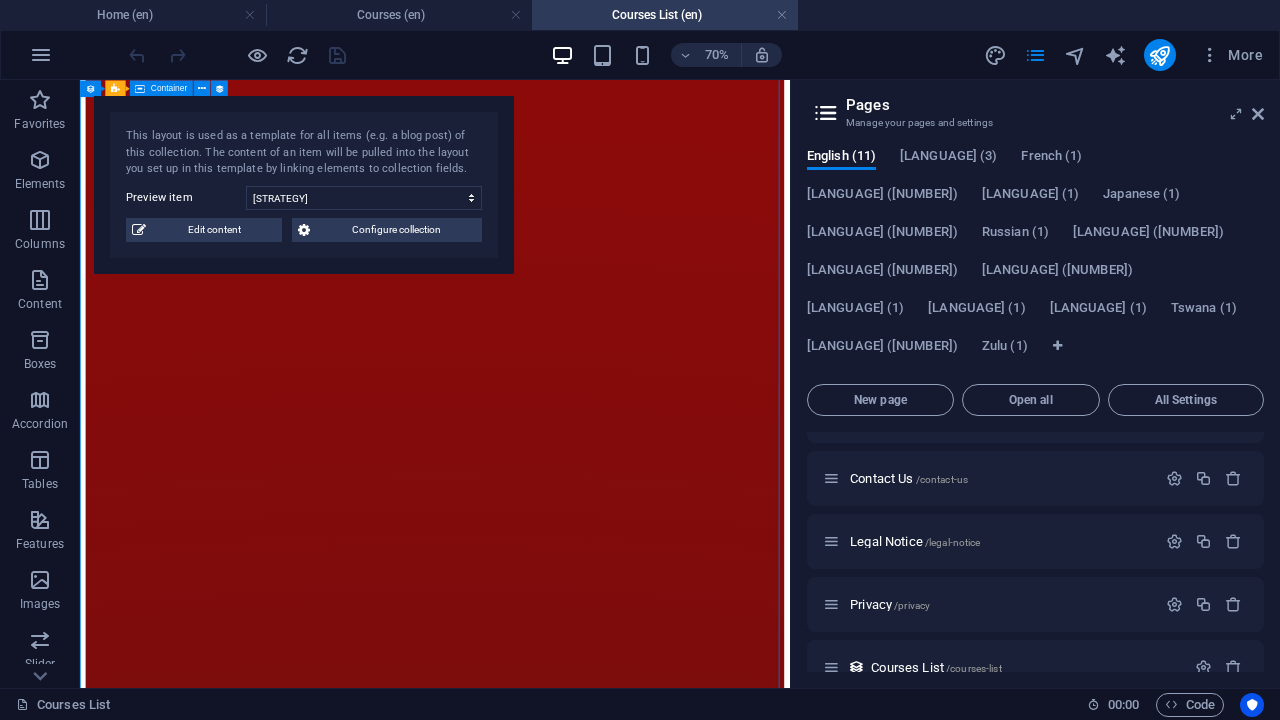 click on "available 25 [MONTH]" at bounding box center [587, 15545] 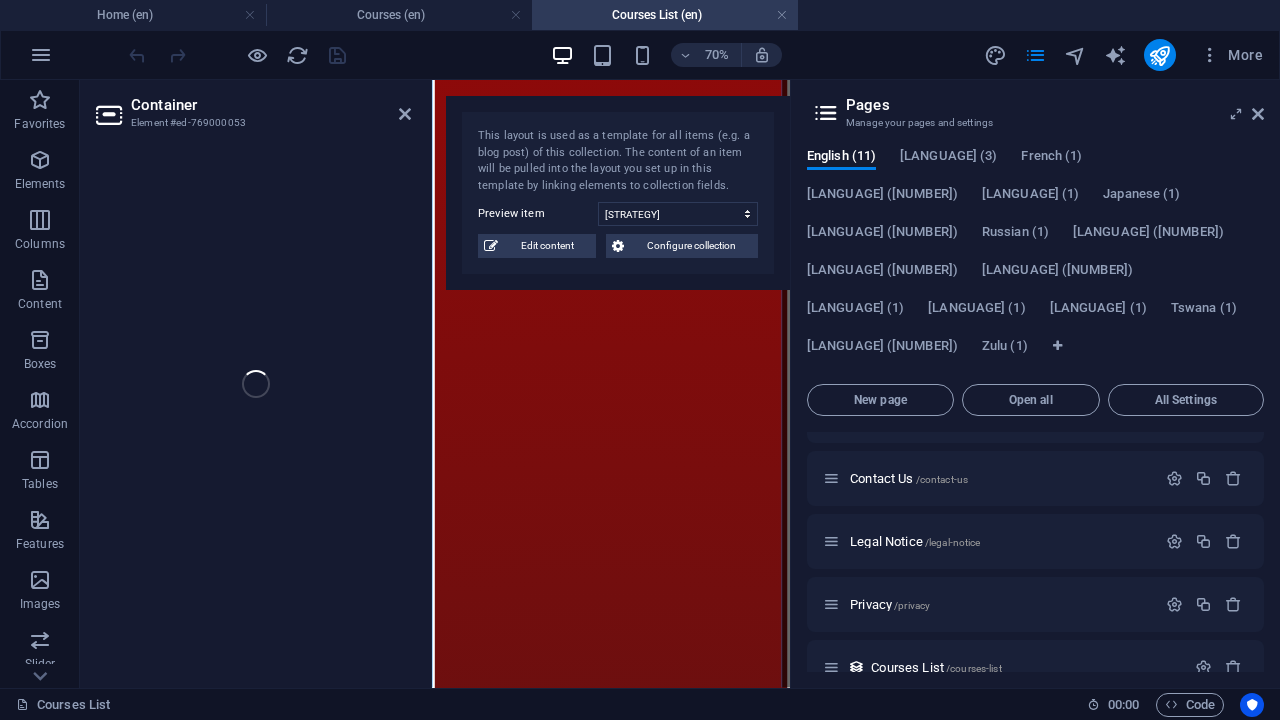 click on "Container Element #ed-769000053
Drag here to replace the existing content. Press “Ctrl” if you want to create a new element.
Container   H2   Preset   Preset   Collection item   Container   Spacer   Collection item   Preset   Container   Collection listing This layout is used as a template for all items (e.g. a blog post) of this collection. The content of an item will be pulled into the layout you set up in this template by linking elements to collection fields. Preview item Psychology of Winning Low-Risk Strategy Auto Betting Double Up Strategy 100x Multiplier Strategy 1.5x + 2x Strategy d’Alembert System Anti-Martingale Fibonacci System Martingale system Multi Bet Strategies Paroli System You have not created any items yet. Edit content Configure collection" at bounding box center [435, 384] 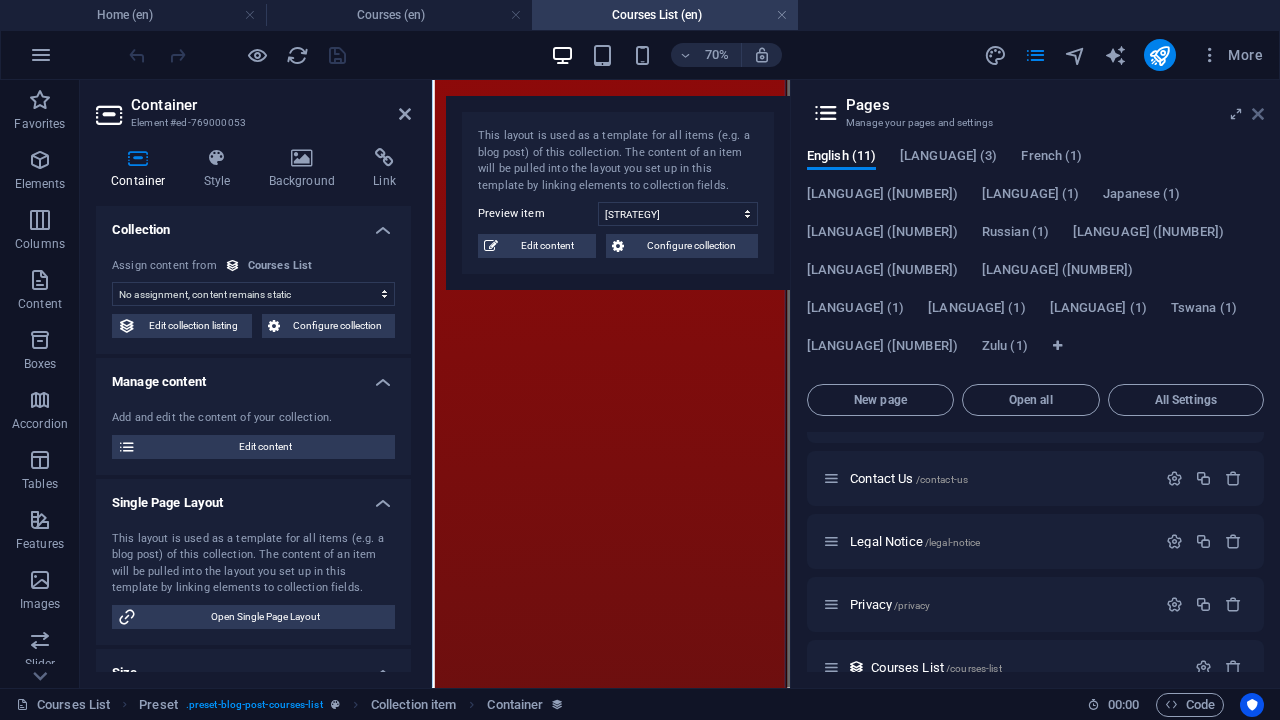drag, startPoint x: 1253, startPoint y: 120, endPoint x: 973, endPoint y: 36, distance: 292.32858 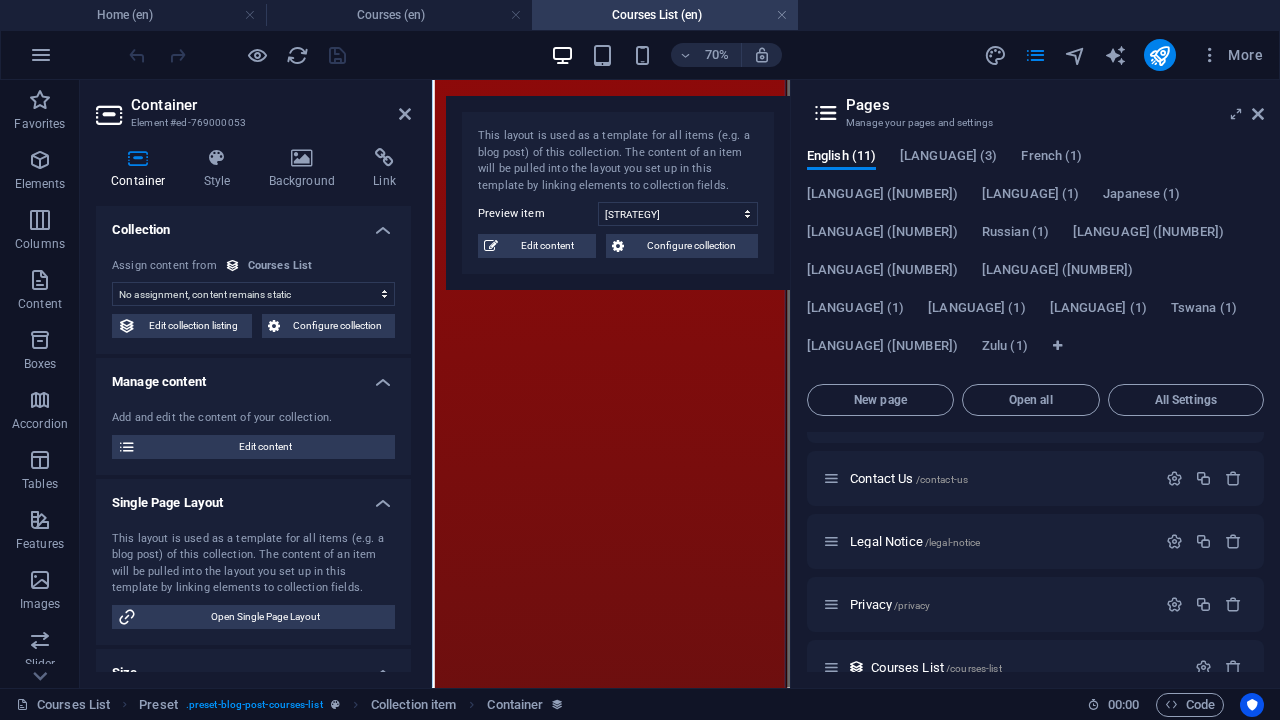 click on "Home Courses Mentors About Blog Contact Us" at bounding box center (943, 6316) 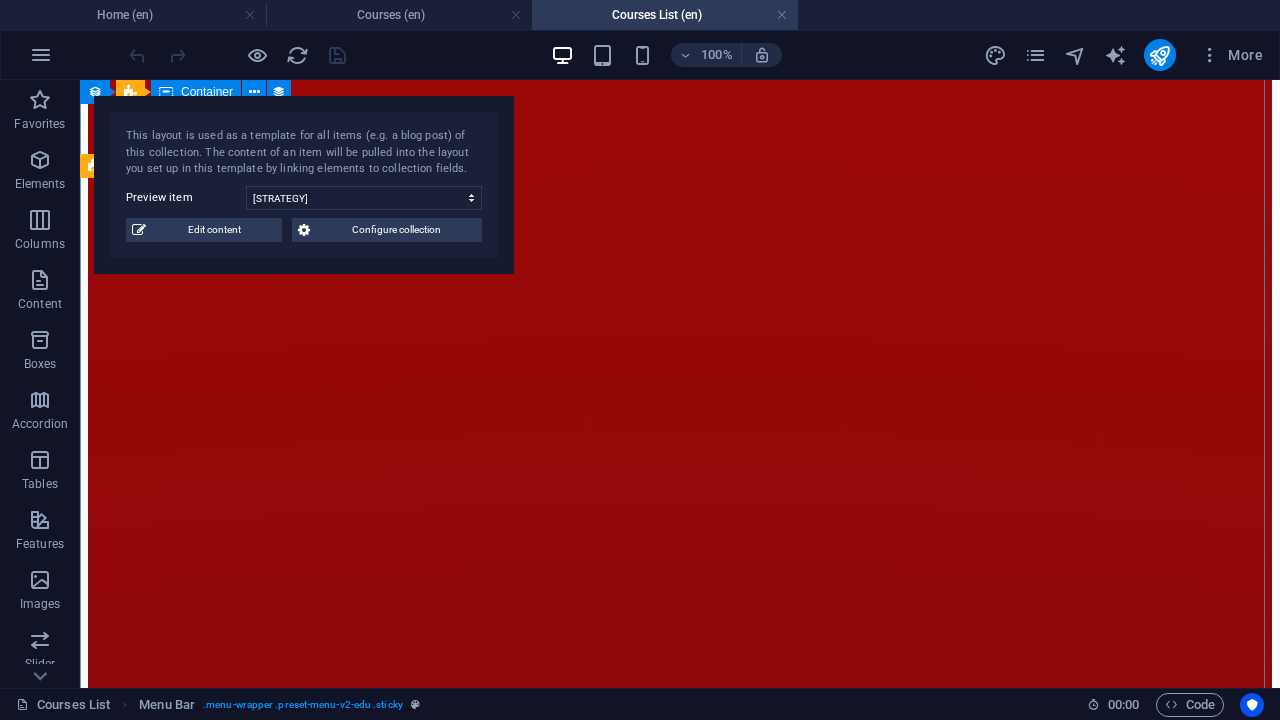 scroll, scrollTop: 364, scrollLeft: 0, axis: vertical 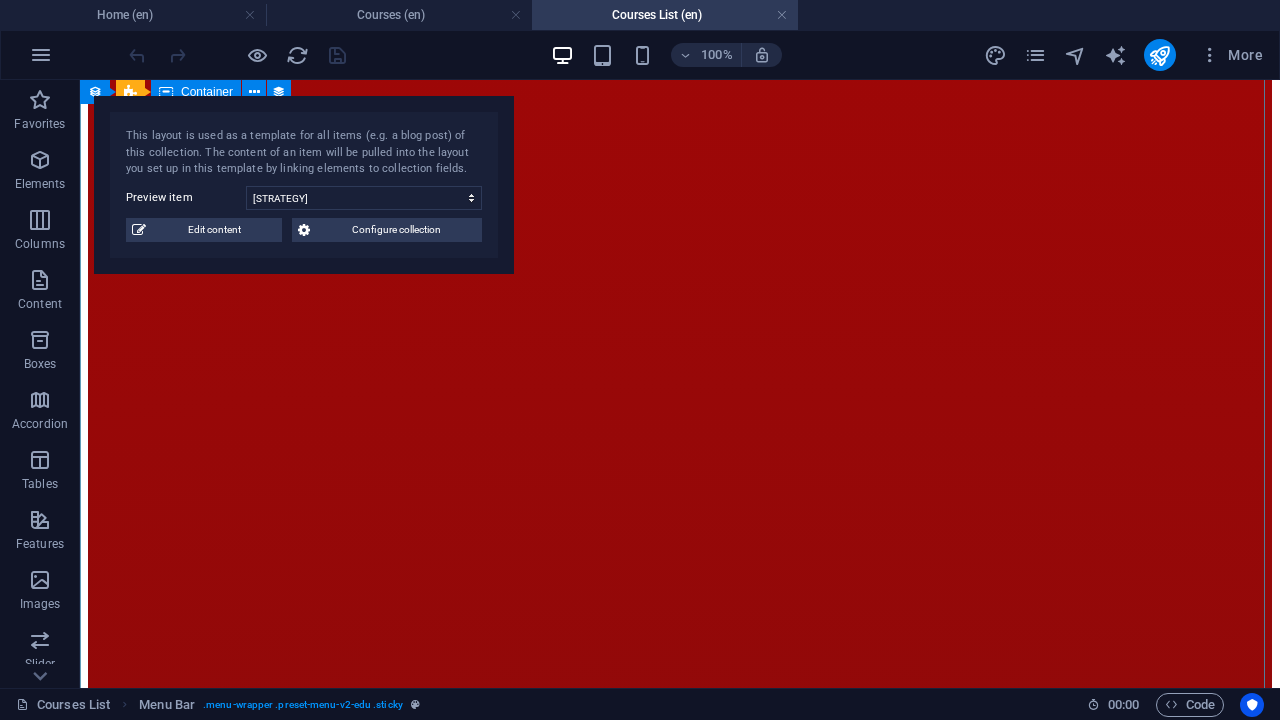 click on "jOIN COMMUNITY" at bounding box center (680, 16608) 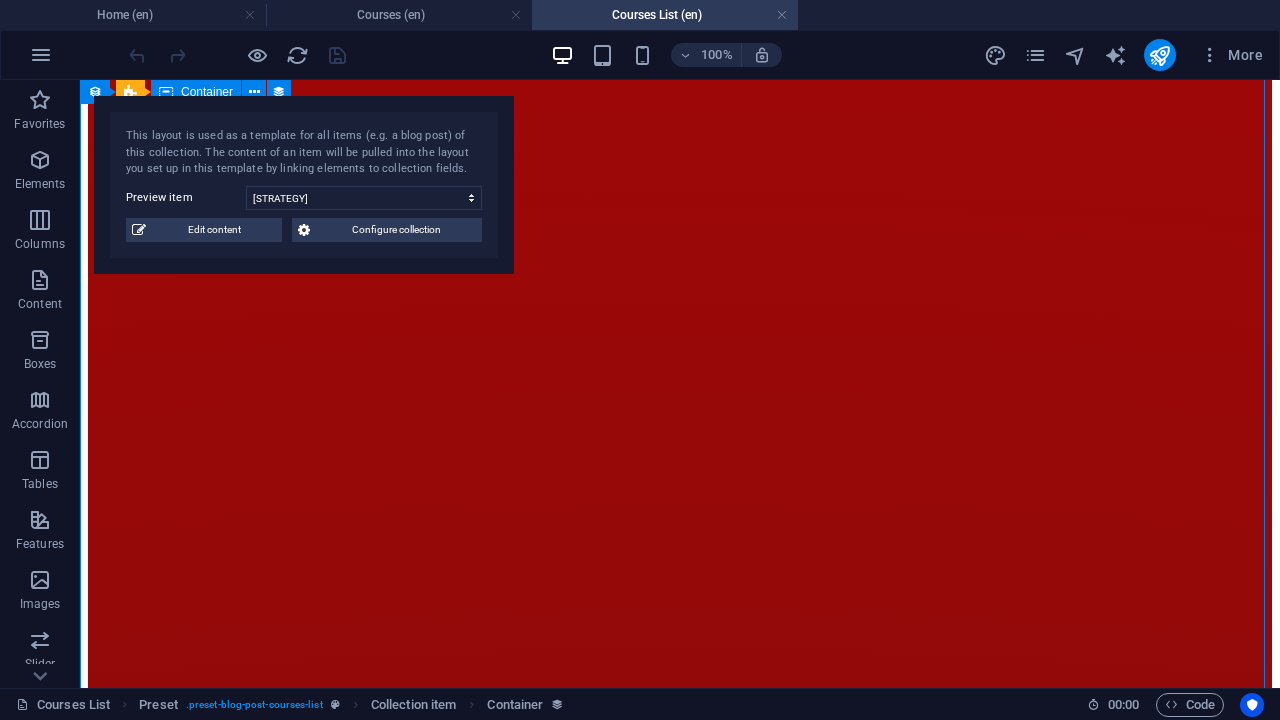 click on "jOIN COMMUNITY" at bounding box center [680, 16608] 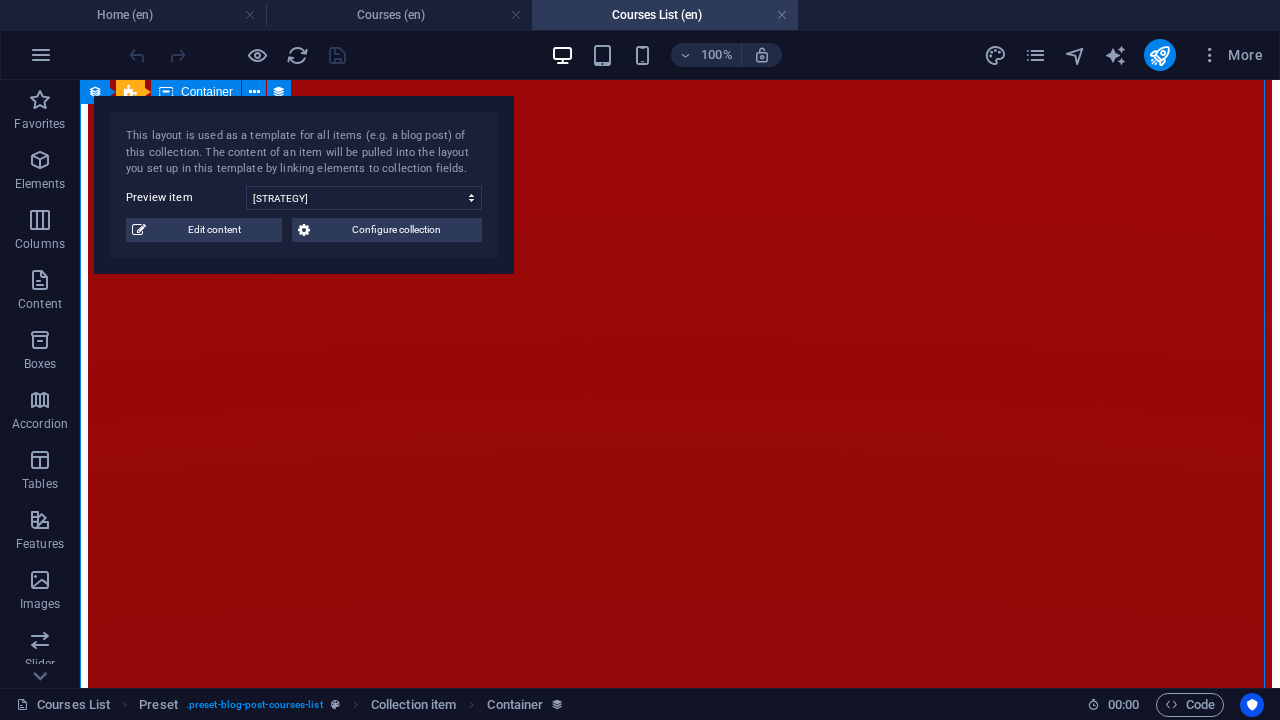 scroll, scrollTop: 206, scrollLeft: 0, axis: vertical 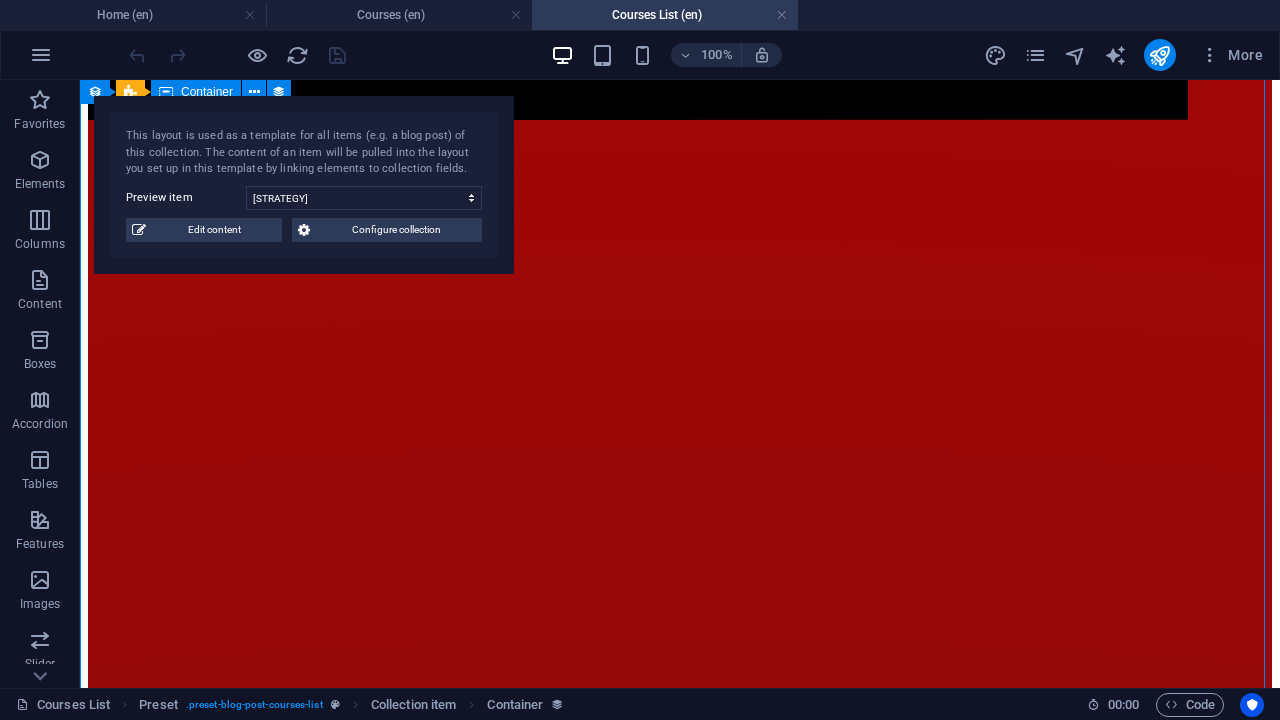 click on "available 25 [MONTH]" at bounding box center (680, 16716) 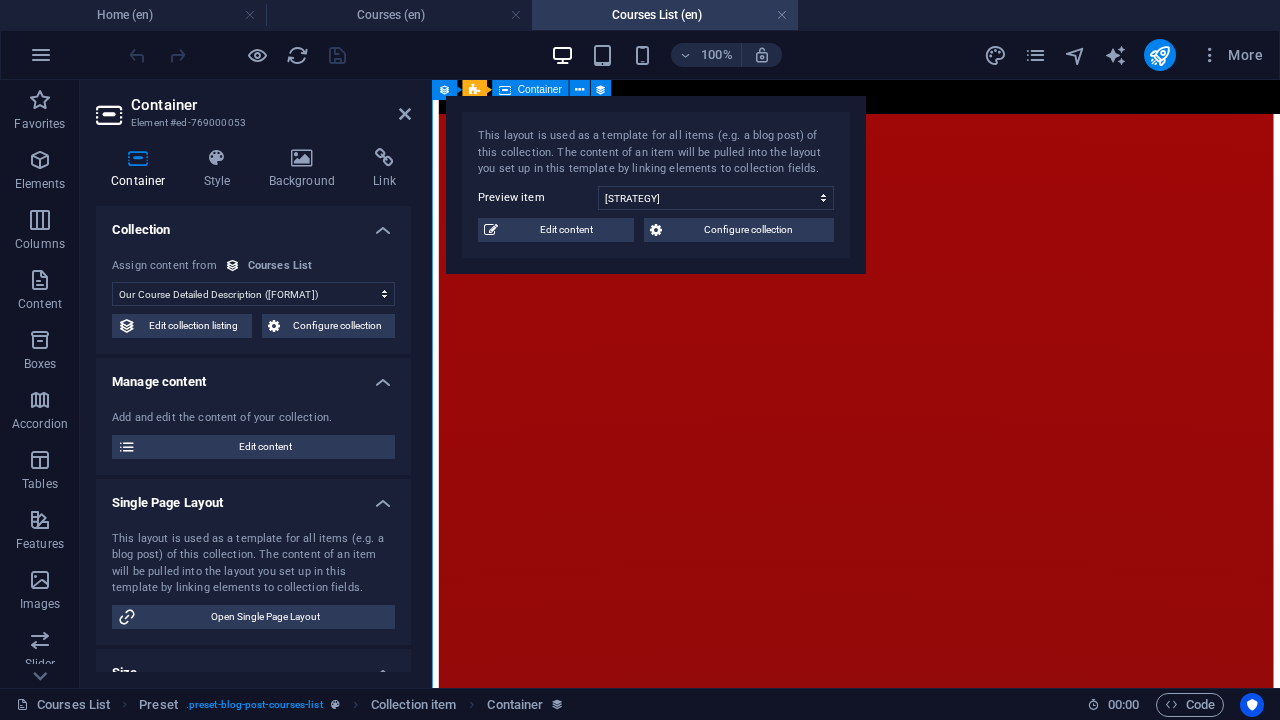 drag, startPoint x: 736, startPoint y: 305, endPoint x: 1177, endPoint y: 404, distance: 451.97568 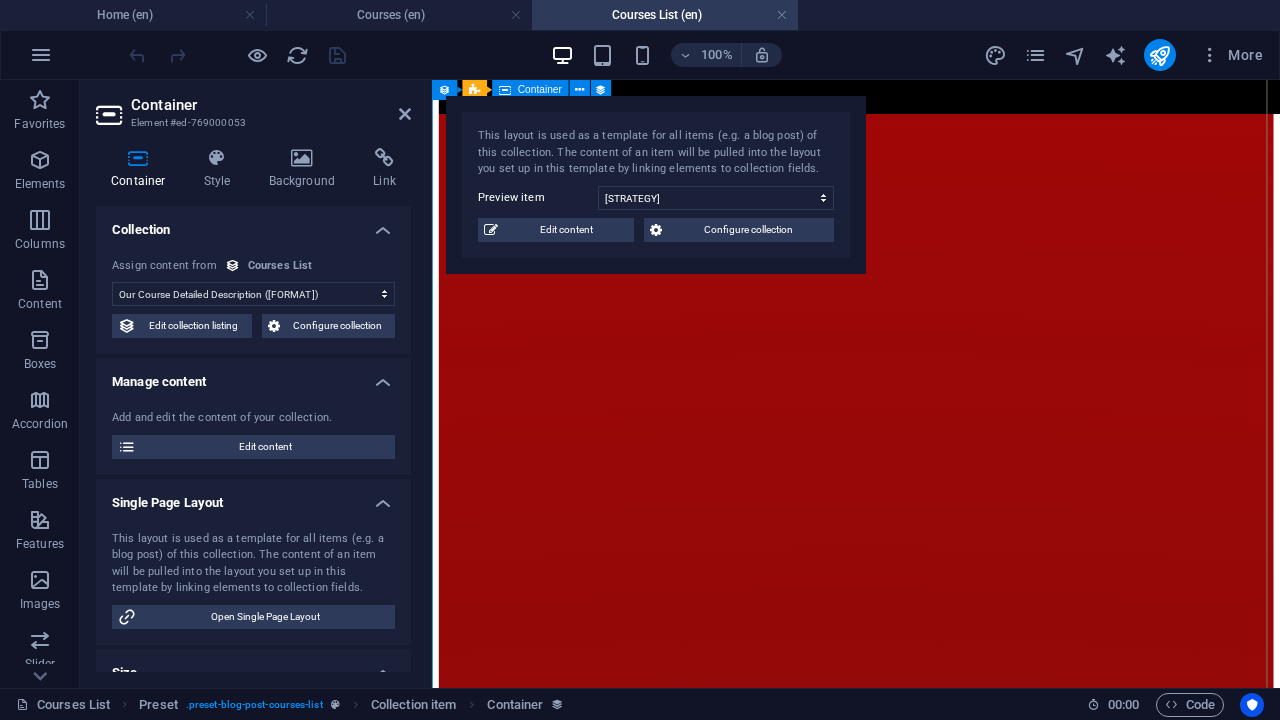 drag, startPoint x: 1177, startPoint y: 404, endPoint x: 1017, endPoint y: 485, distance: 179.33488 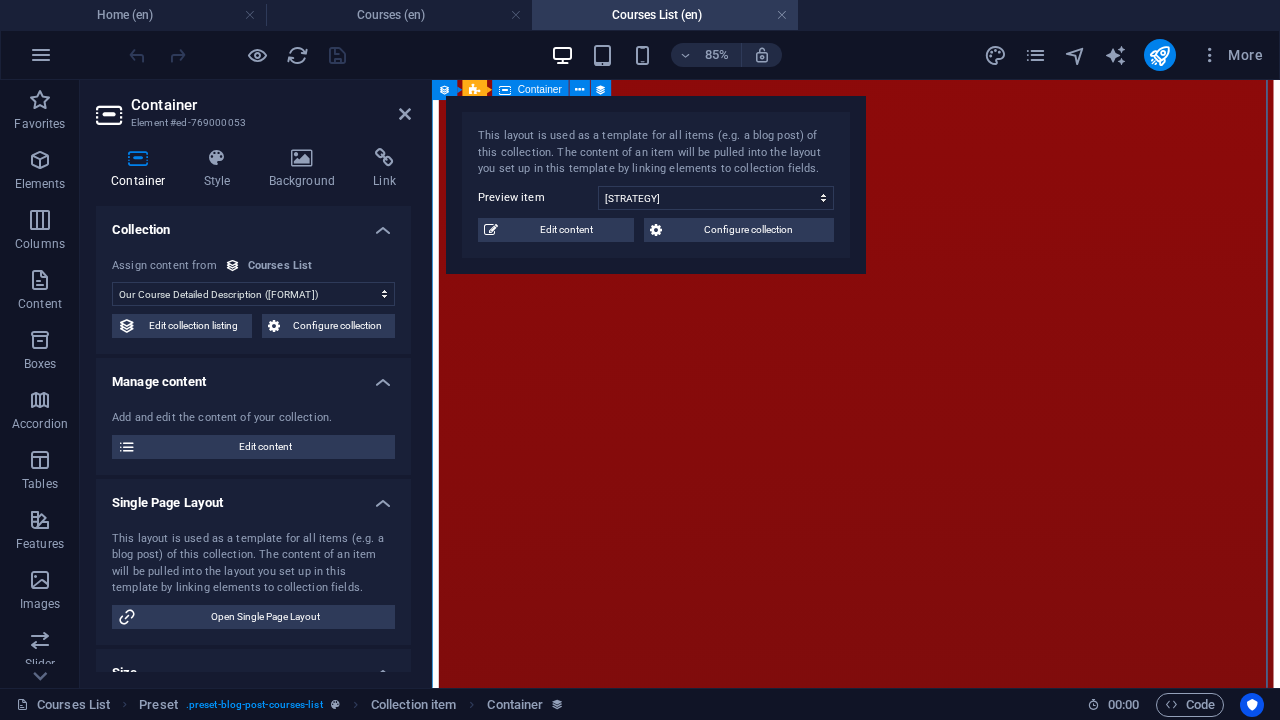 scroll, scrollTop: 1396, scrollLeft: 0, axis: vertical 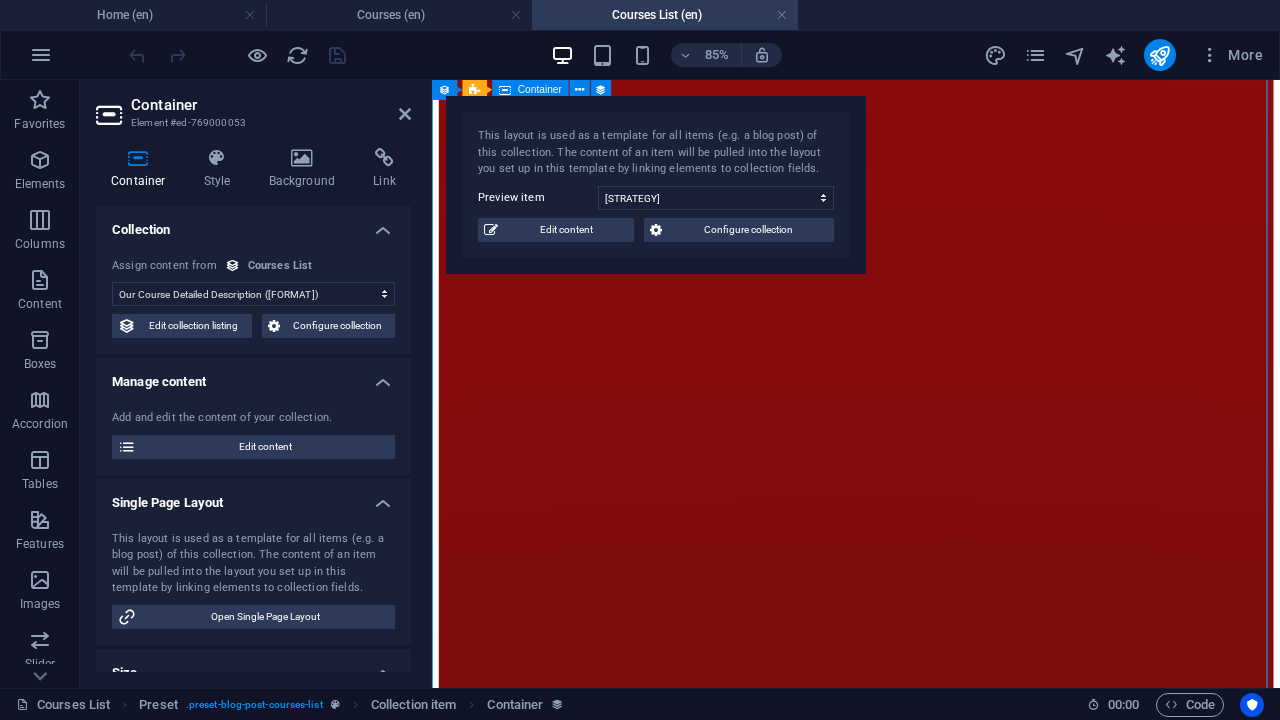 click on "available 25 [MONTH]" at bounding box center (931, 15427) 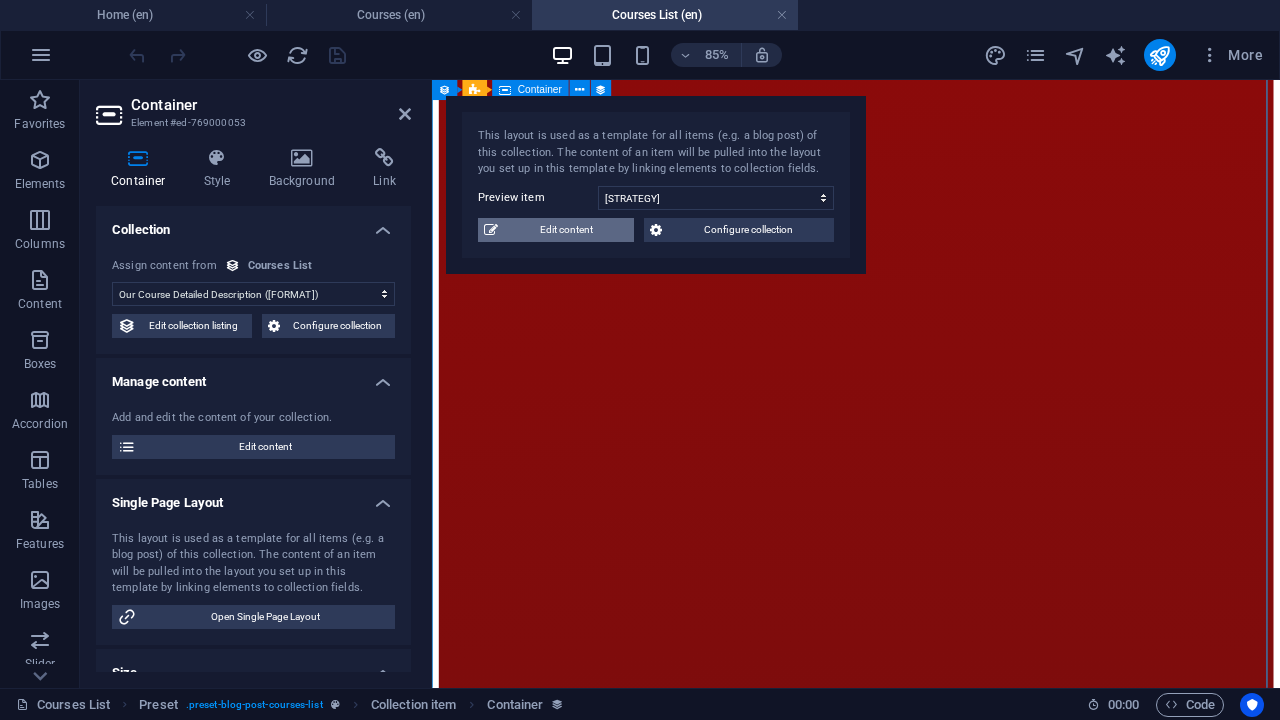 drag, startPoint x: 100, startPoint y: 174, endPoint x: 516, endPoint y: 228, distance: 419.49017 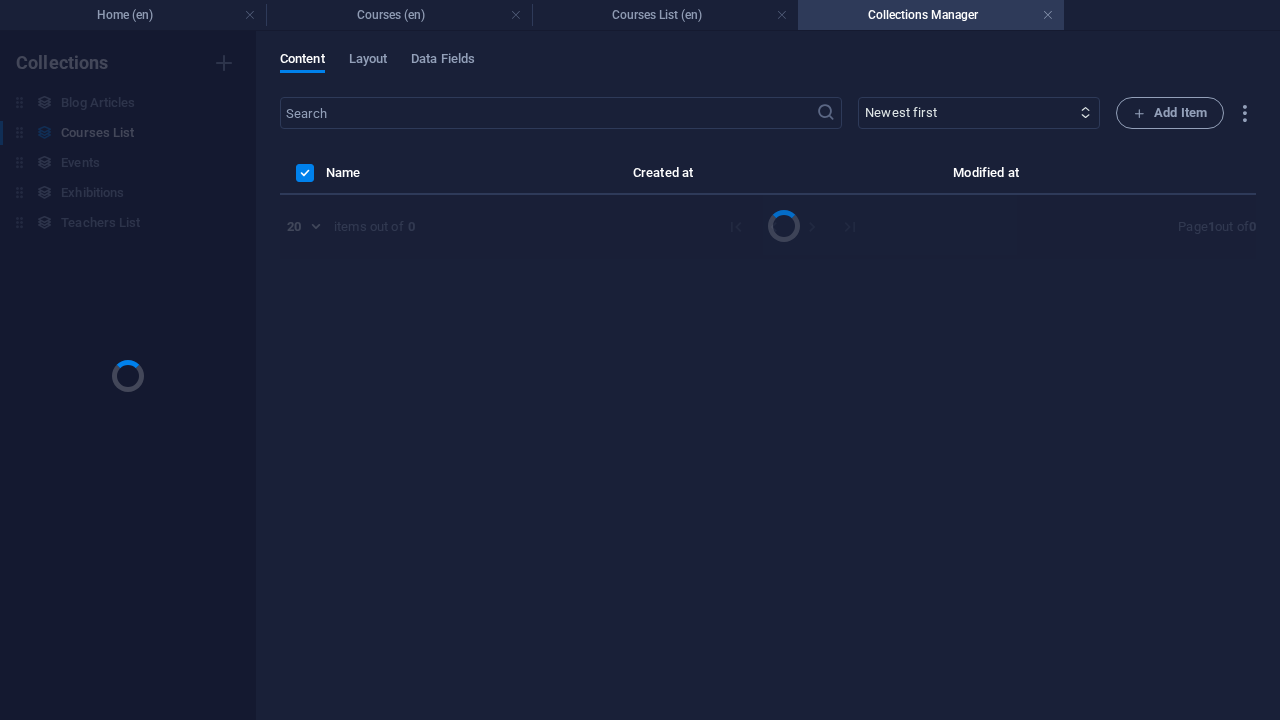 click at bounding box center [768, 210] 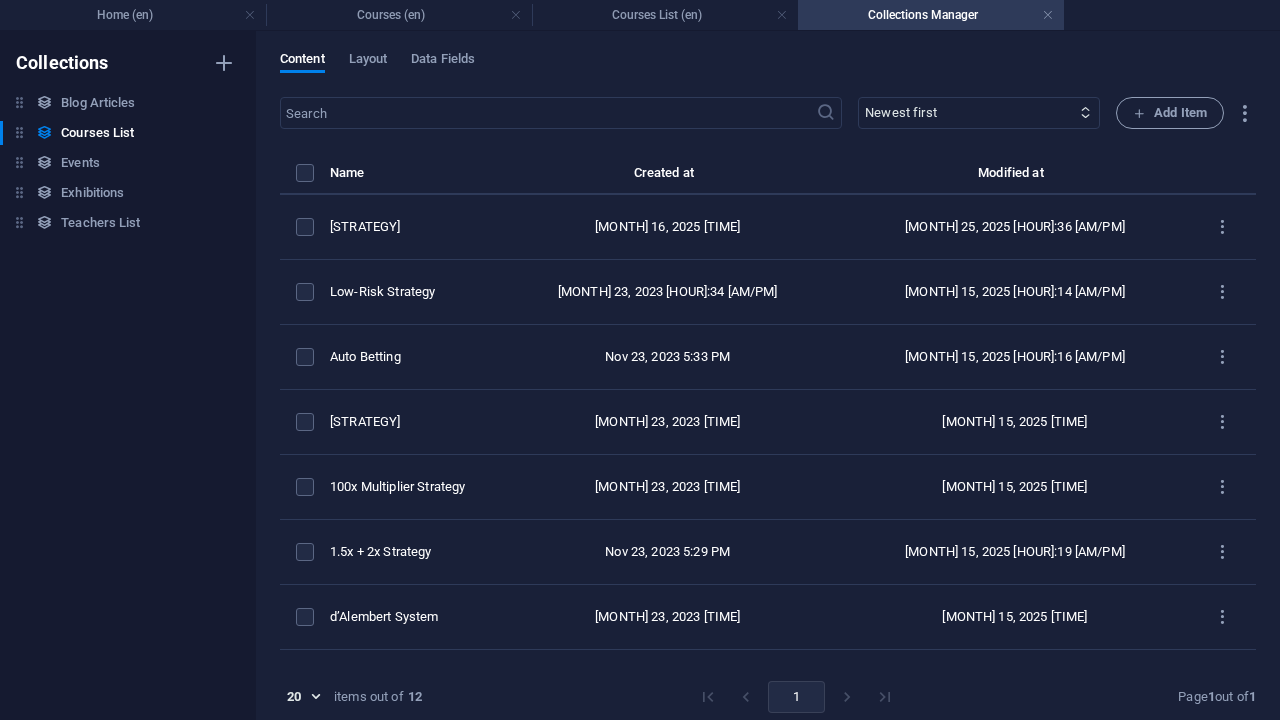 select on "Creativity" 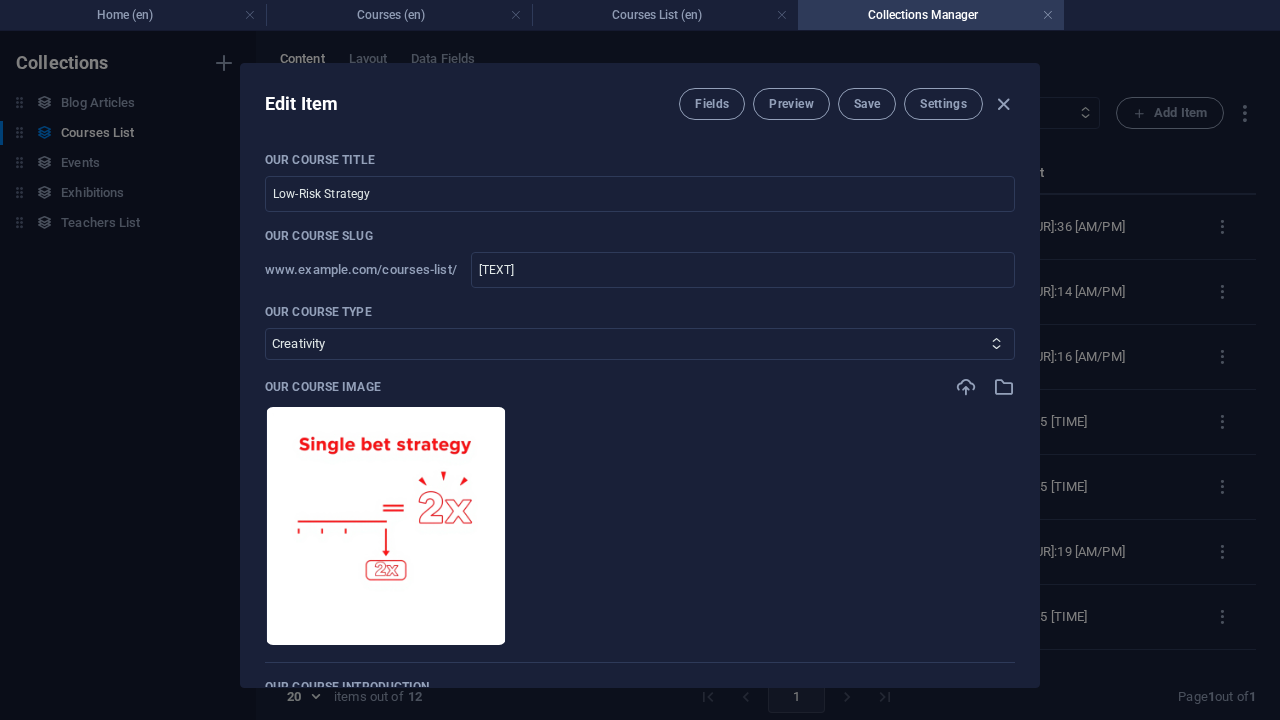 click on "www.example.com/courses-list/ [TEXT]" at bounding box center [640, 270] 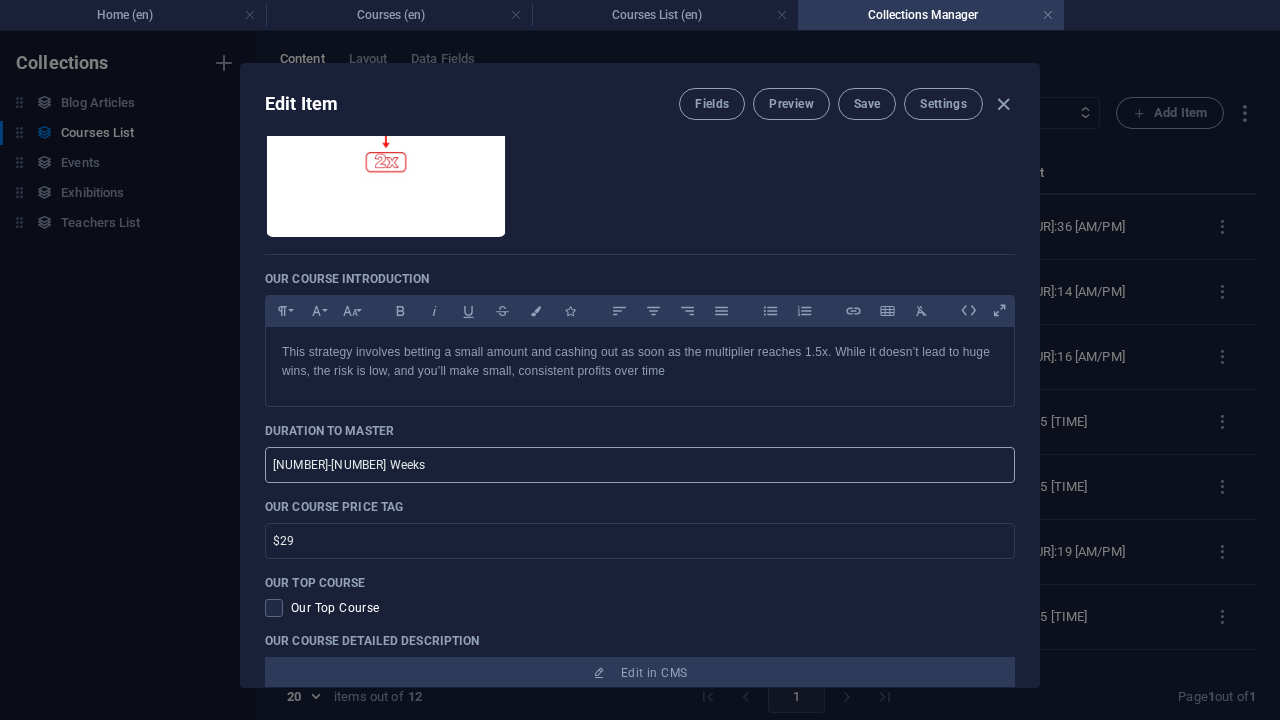 scroll, scrollTop: 527, scrollLeft: 0, axis: vertical 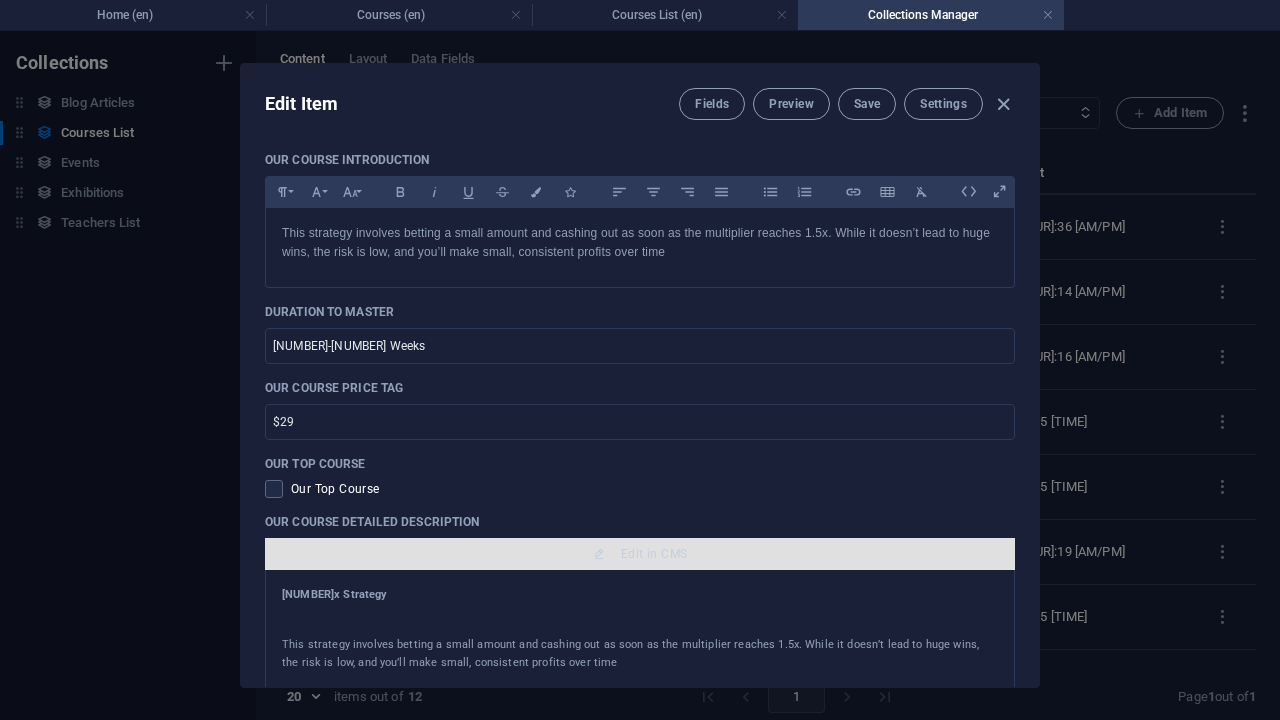 click on "Edit in CMS" at bounding box center (654, 554) 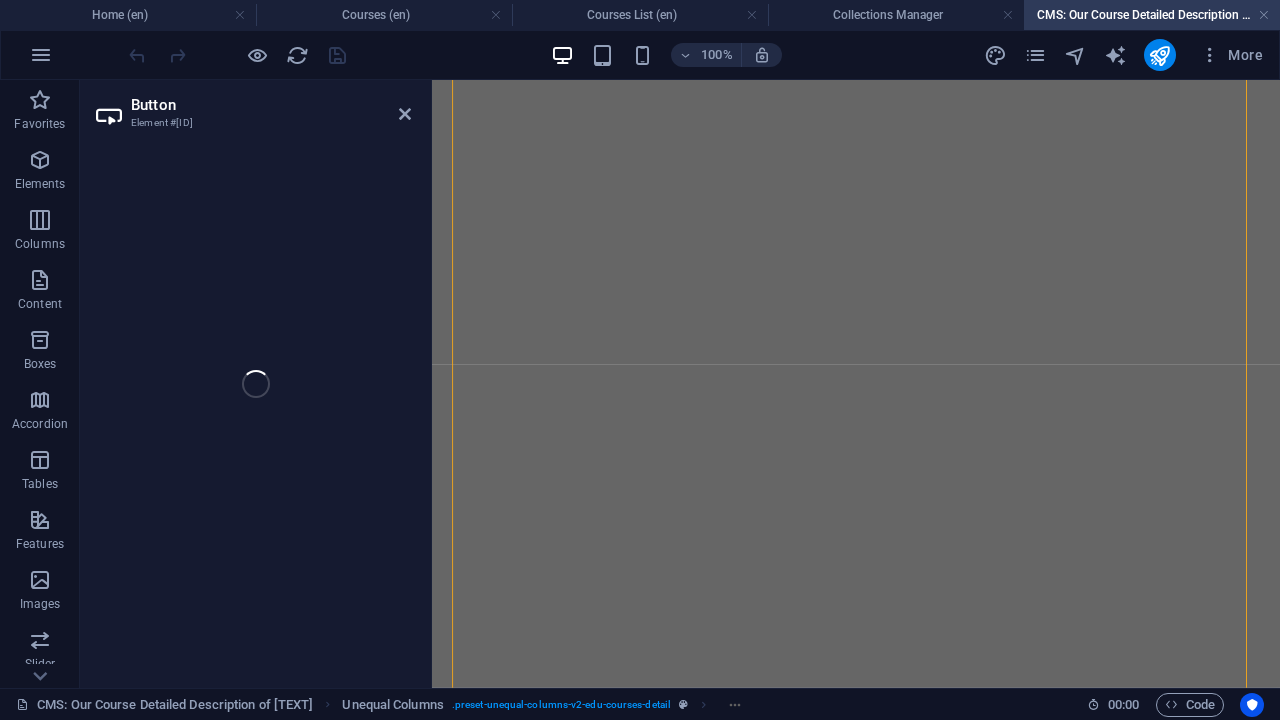 select on "%" 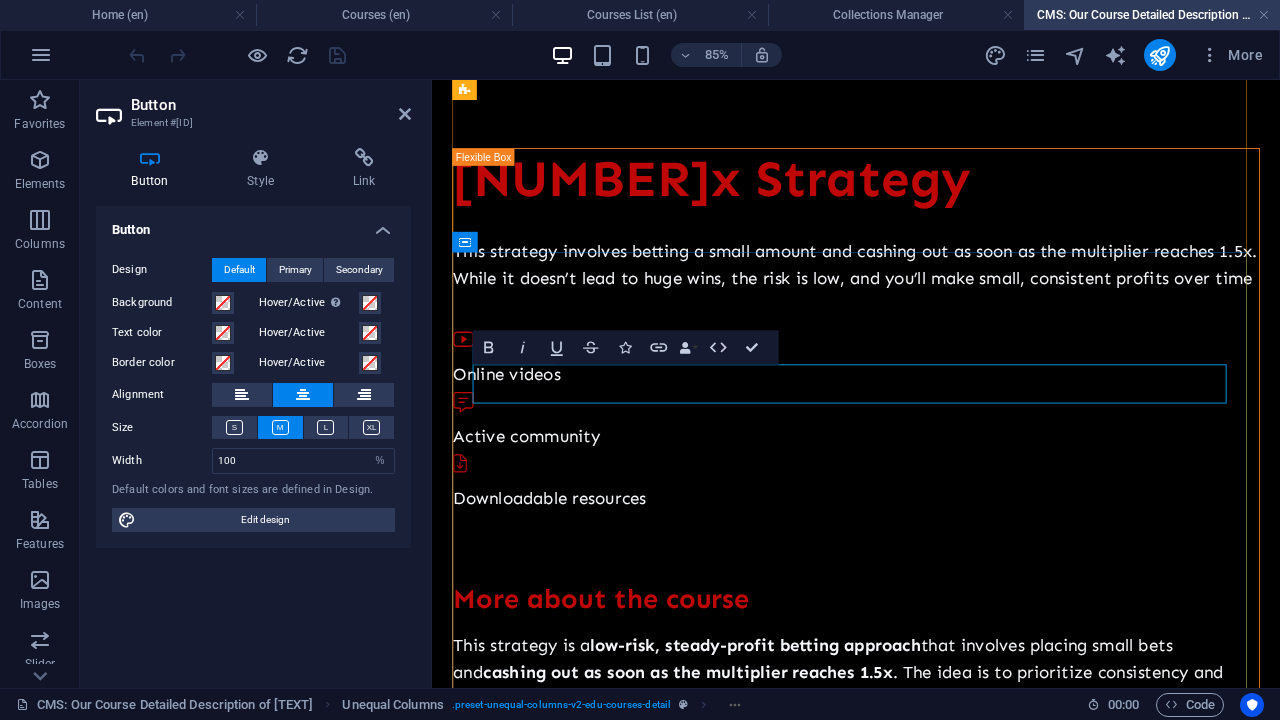 click on "available 25 [MONTH]" at bounding box center (931, 1892) 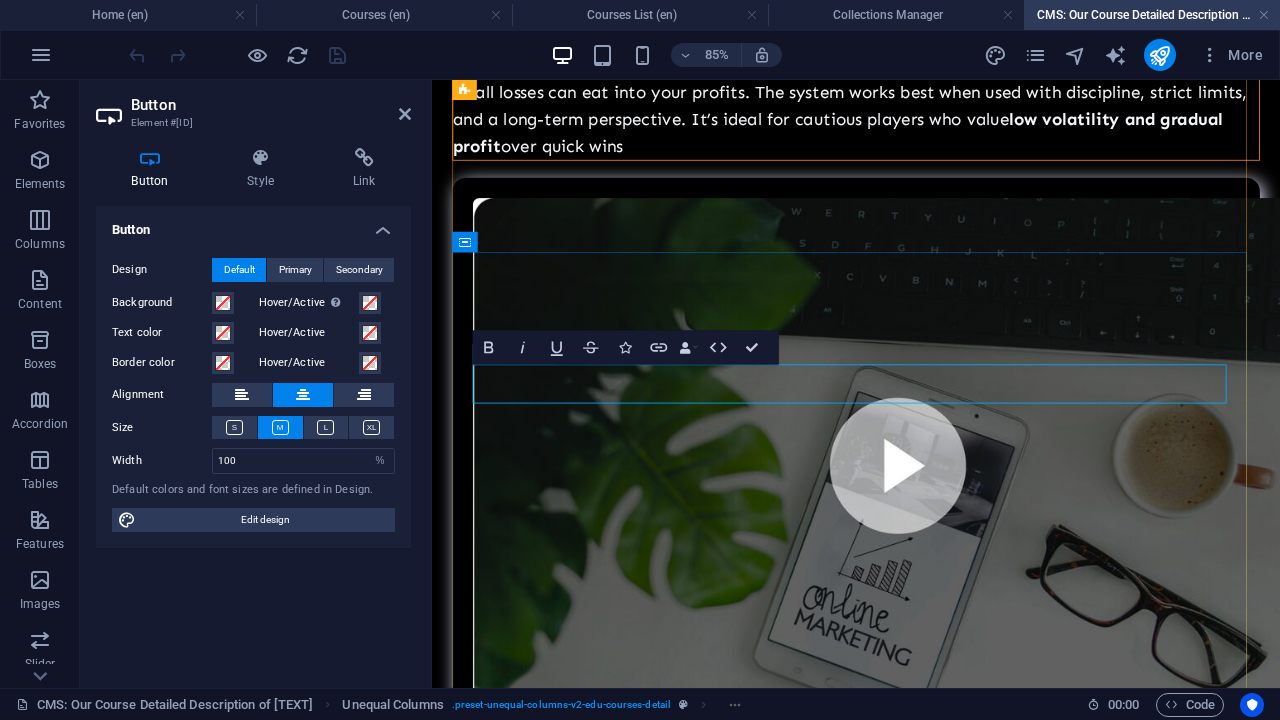 click on "available 25 [MONTH]" at bounding box center [931, 985] 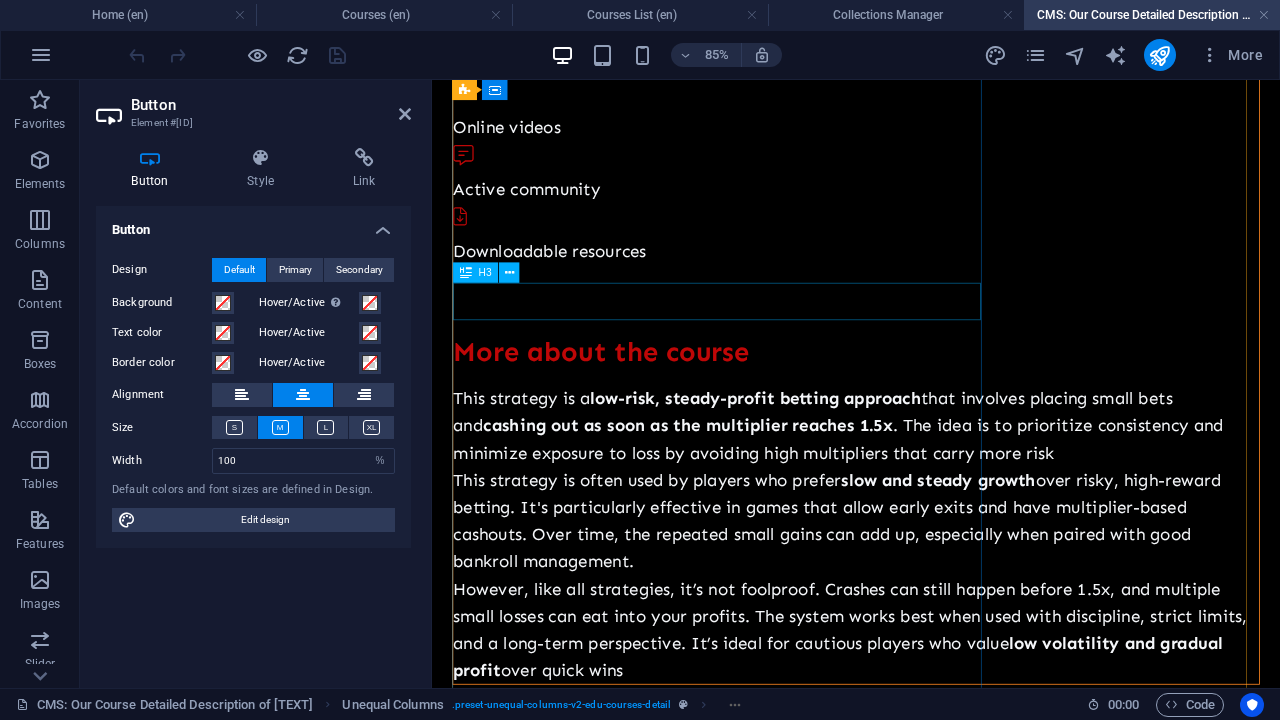 scroll, scrollTop: 128, scrollLeft: 0, axis: vertical 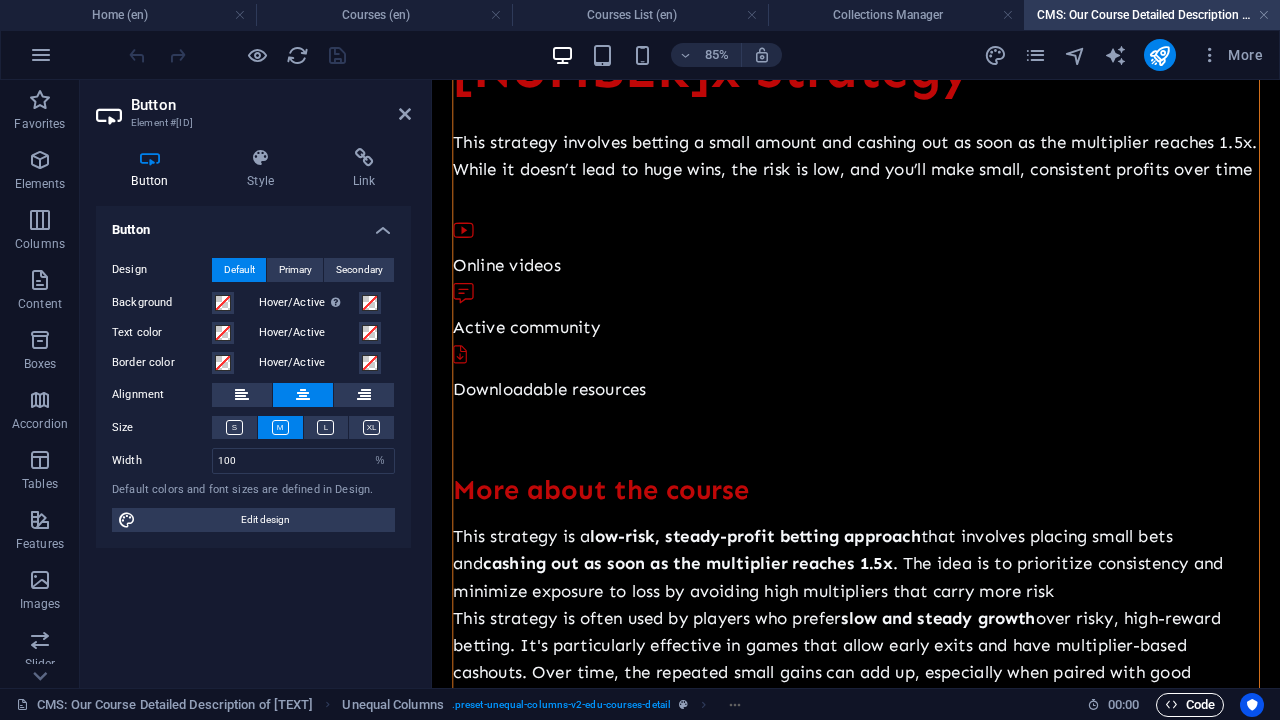 click on "Code" at bounding box center [1190, 705] 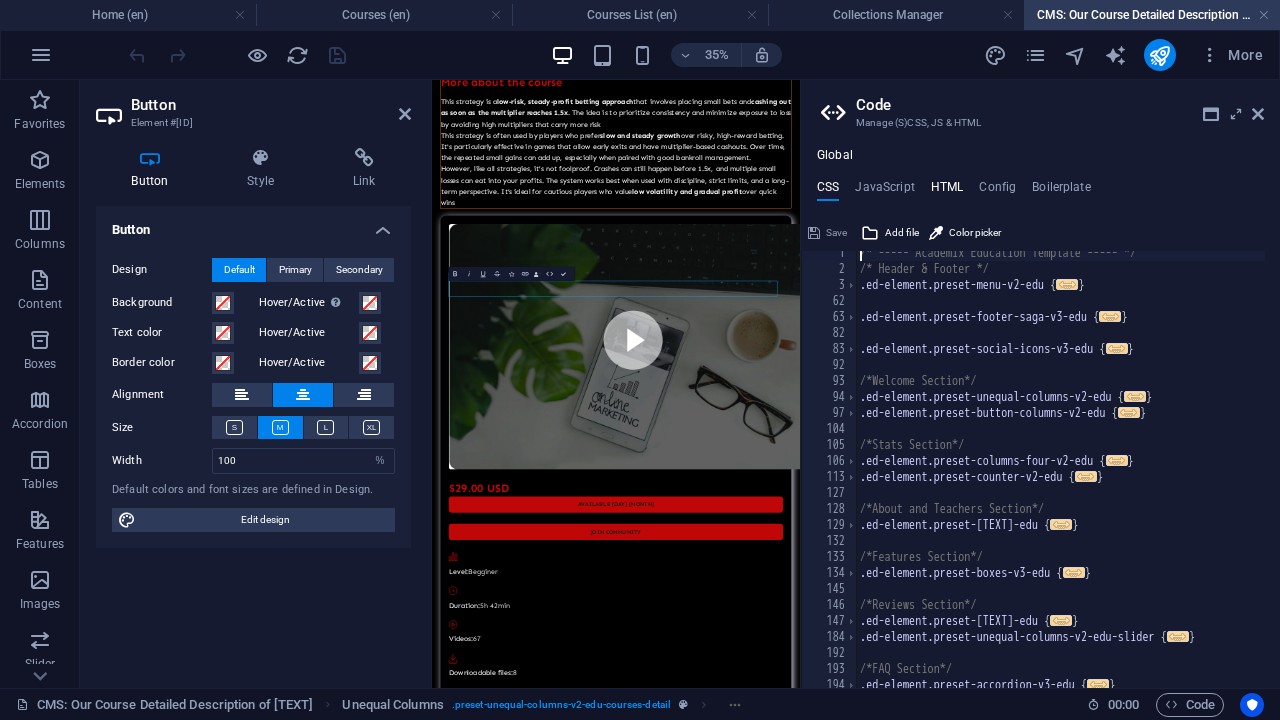 scroll, scrollTop: 6, scrollLeft: 0, axis: vertical 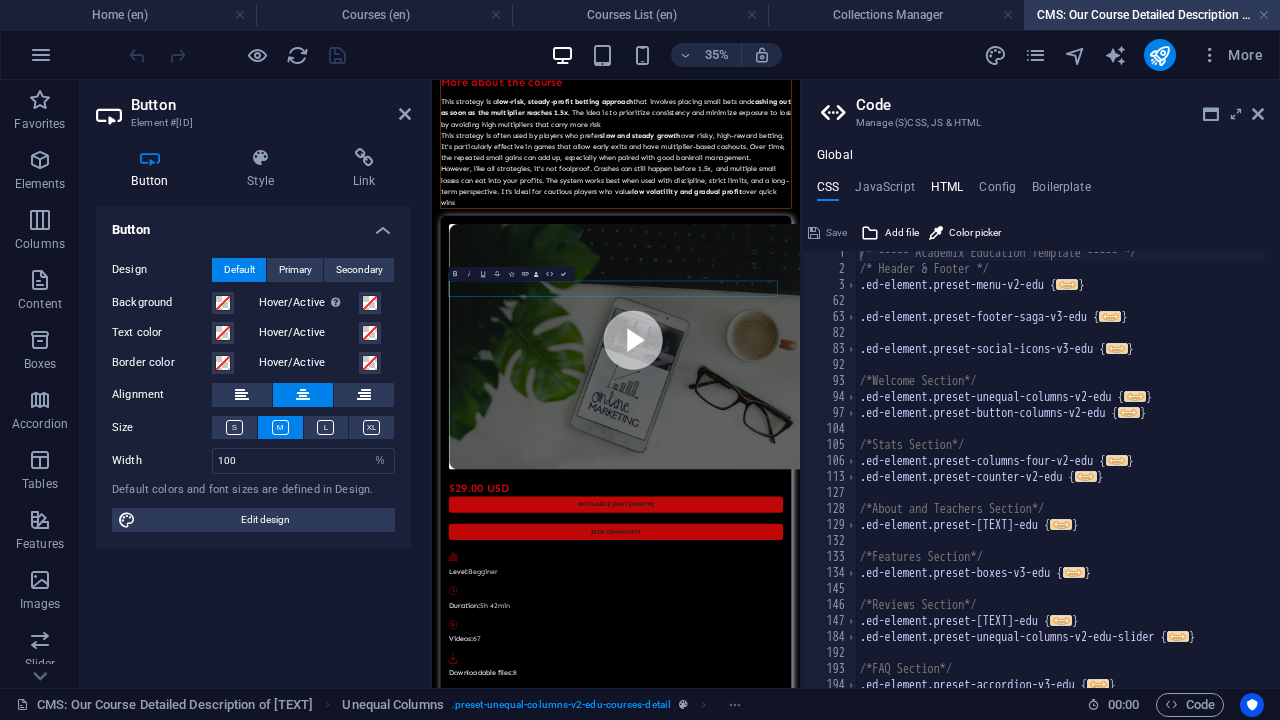 click on "HTML" at bounding box center (947, 191) 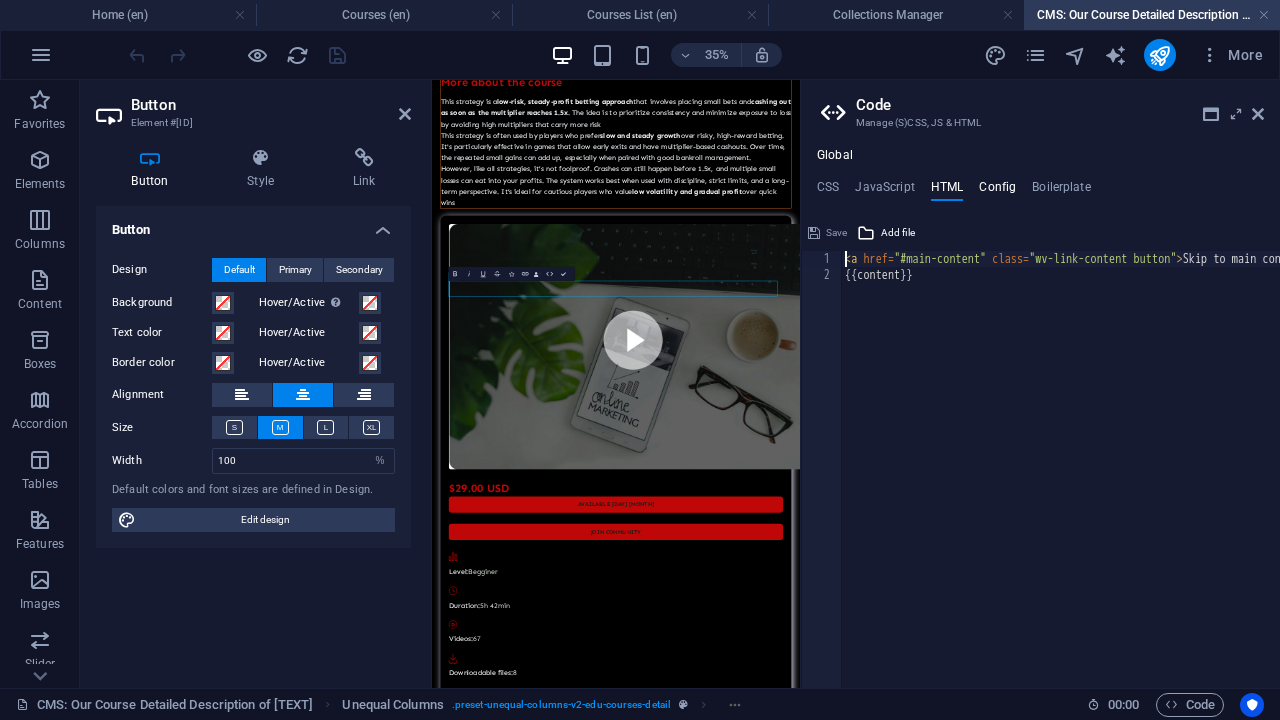 click on "Config" at bounding box center [997, 191] 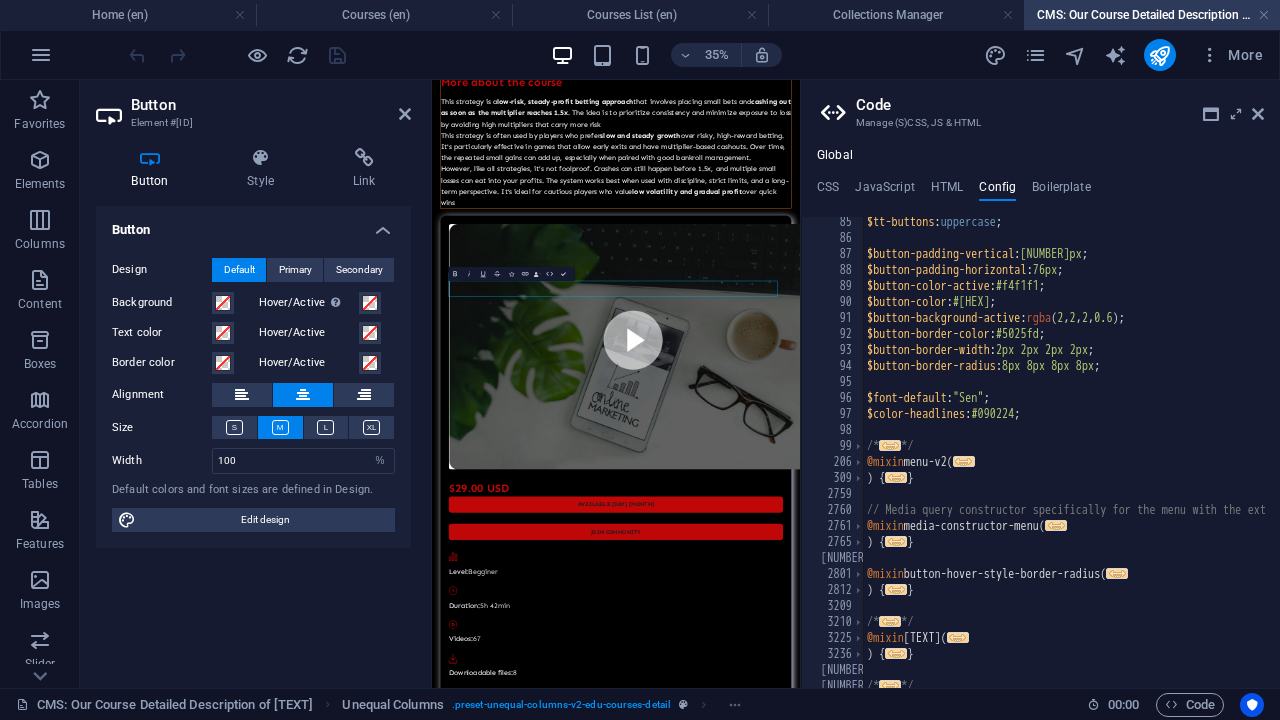 scroll, scrollTop: 1347, scrollLeft: 0, axis: vertical 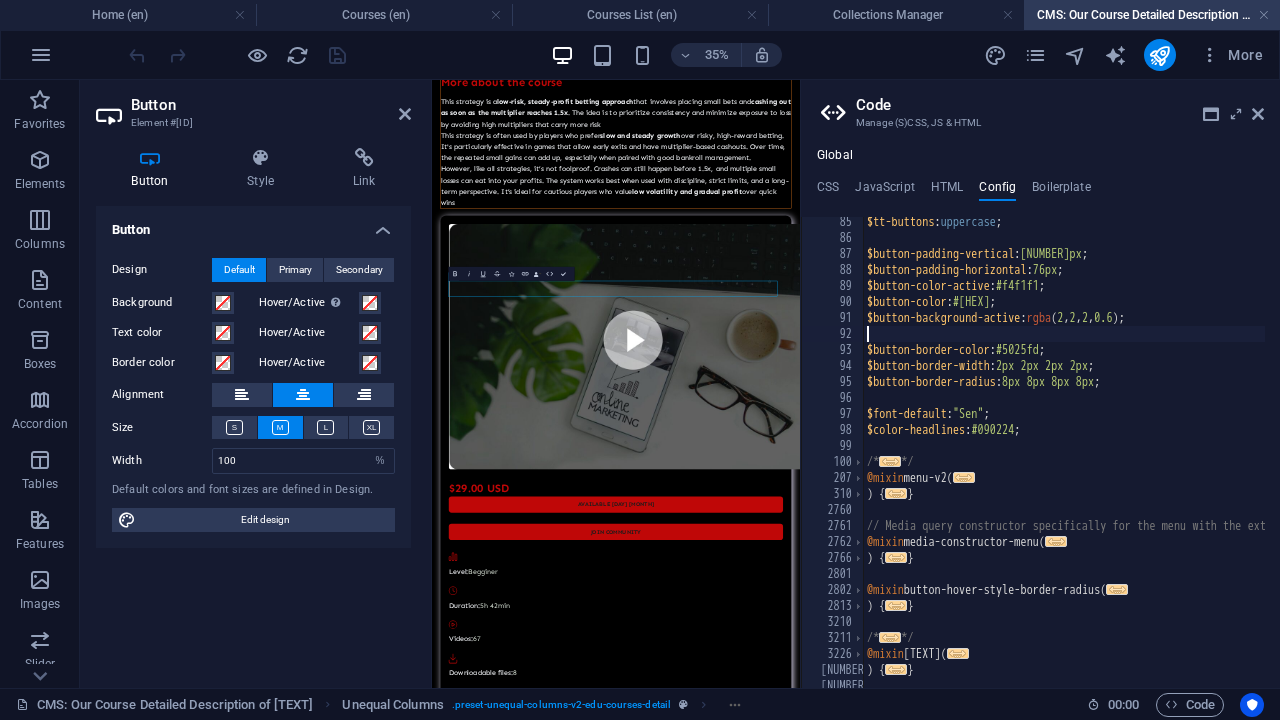 type on "&" 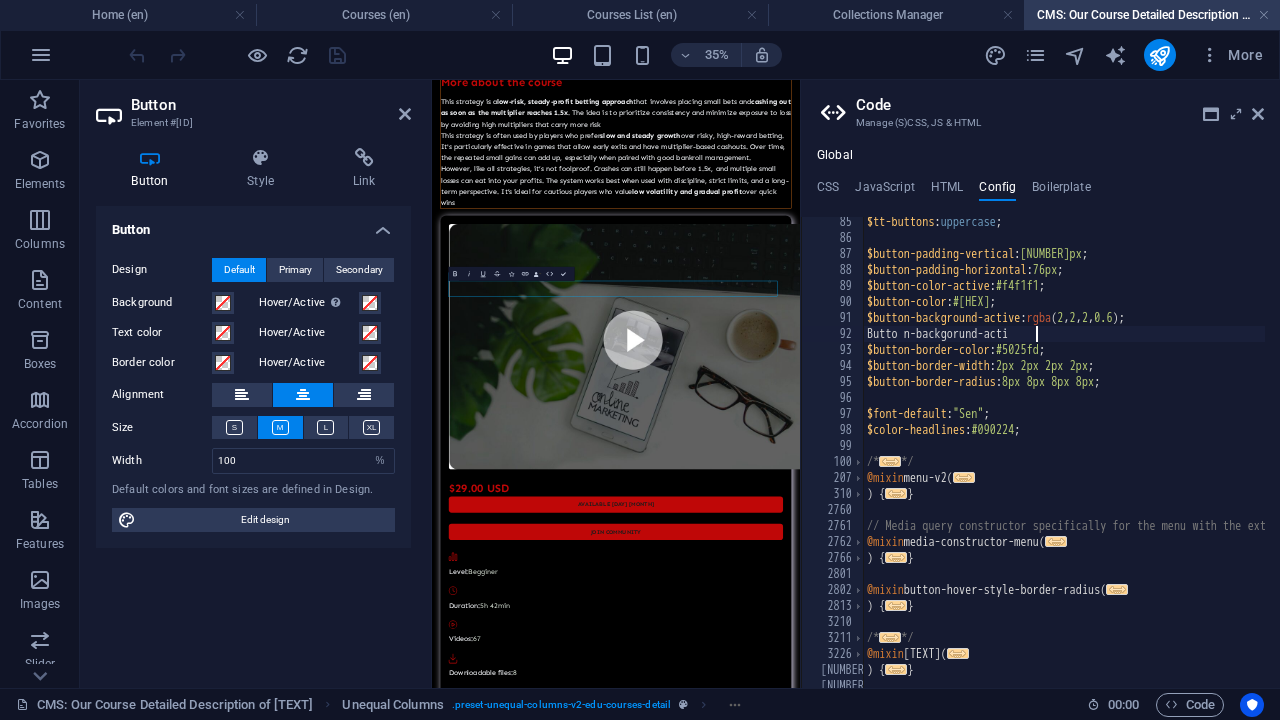 scroll, scrollTop: 0, scrollLeft: 12, axis: horizontal 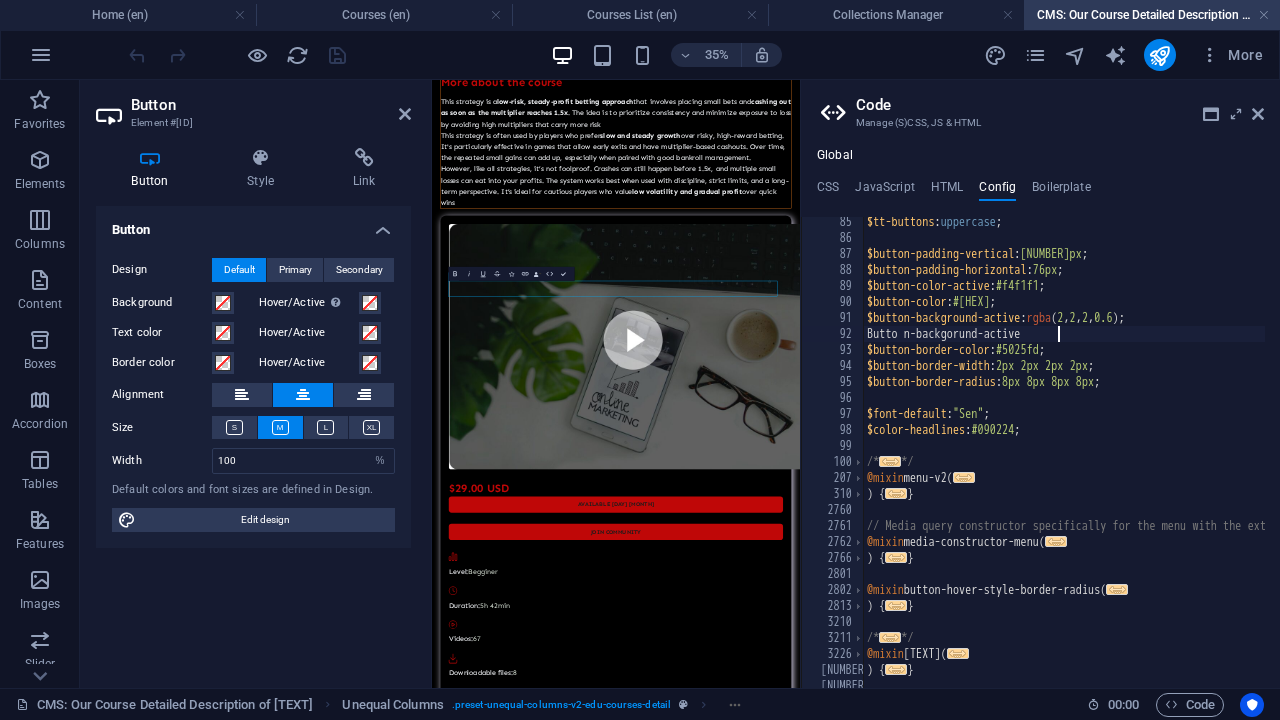 type on "Butto n-backgorund-active" 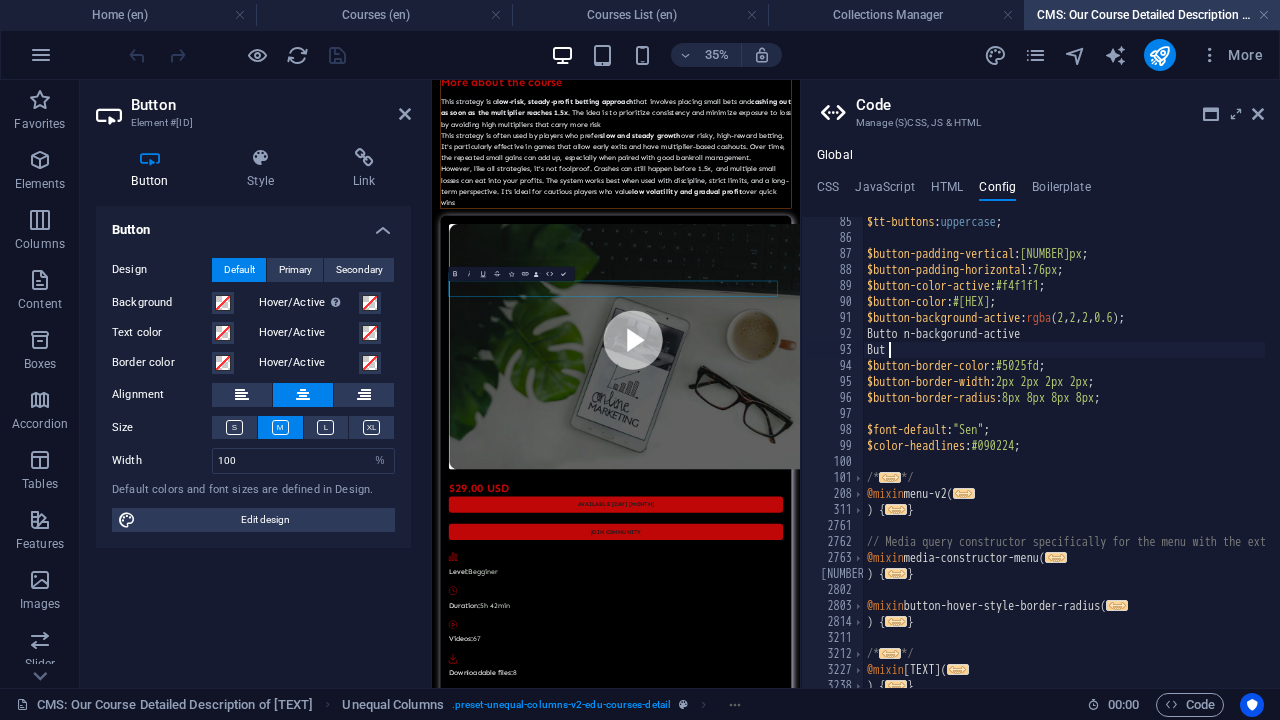 scroll, scrollTop: 0, scrollLeft: 0, axis: both 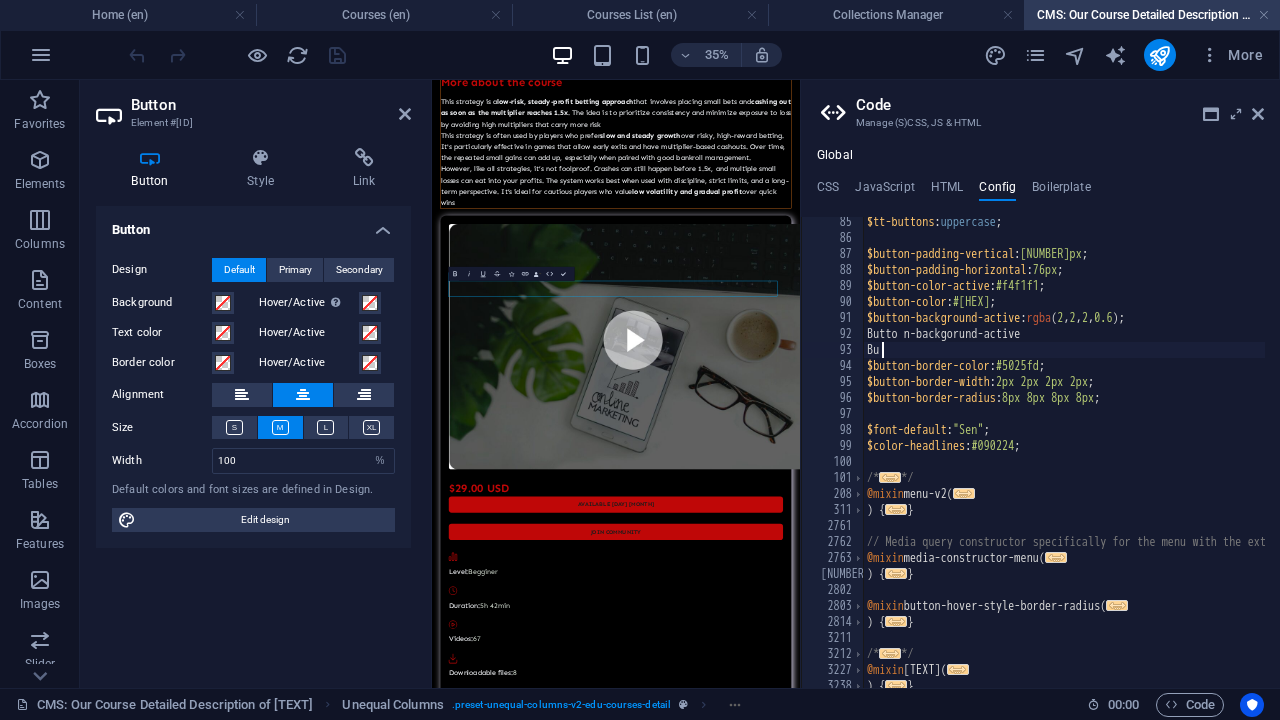 type on "B" 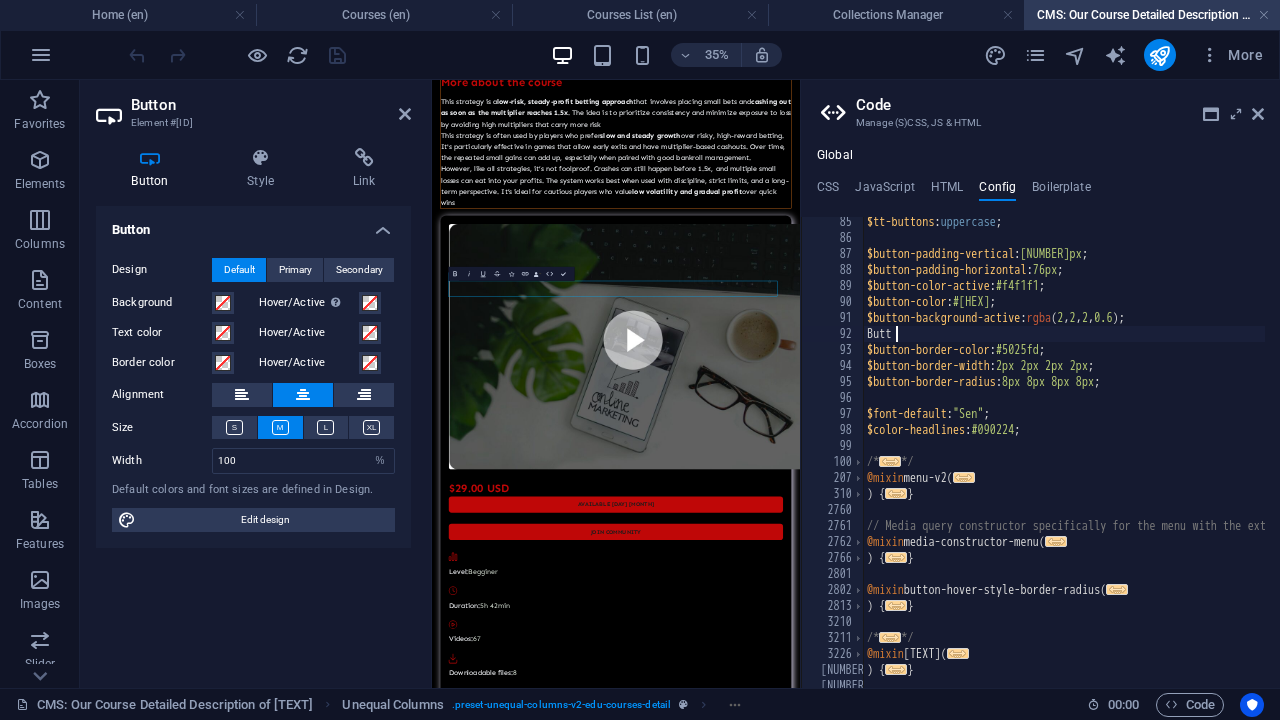 type on "B" 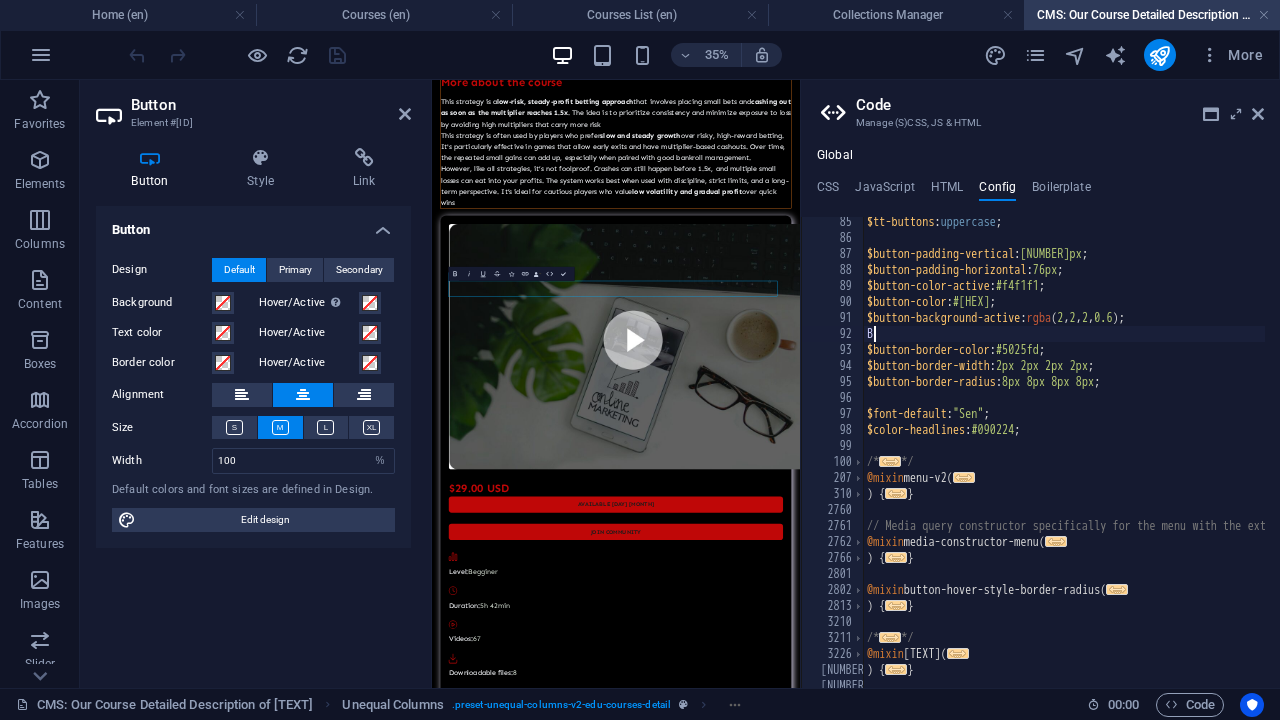 type on "$button-background-active: rgba(2,2,2,0.6);" 